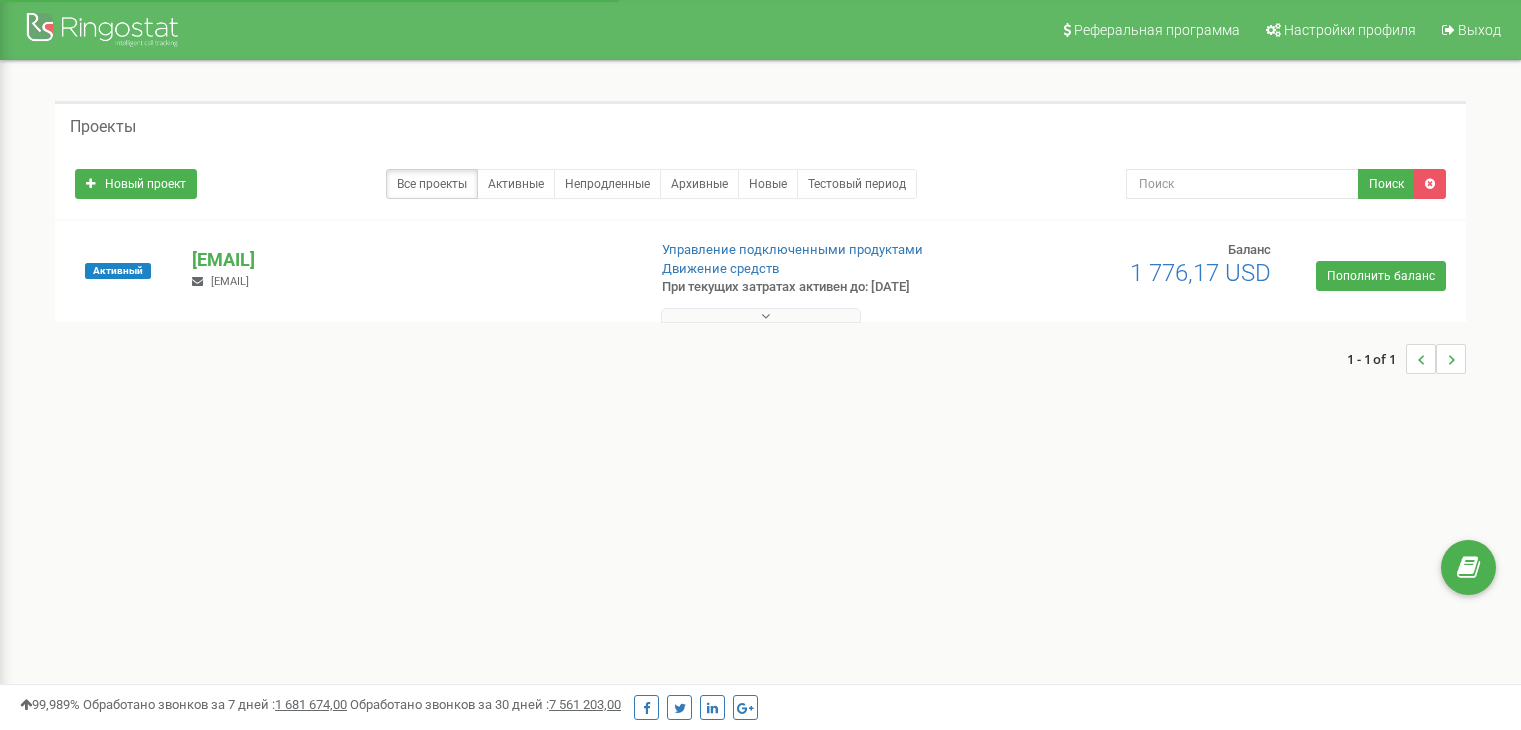 scroll, scrollTop: 0, scrollLeft: 0, axis: both 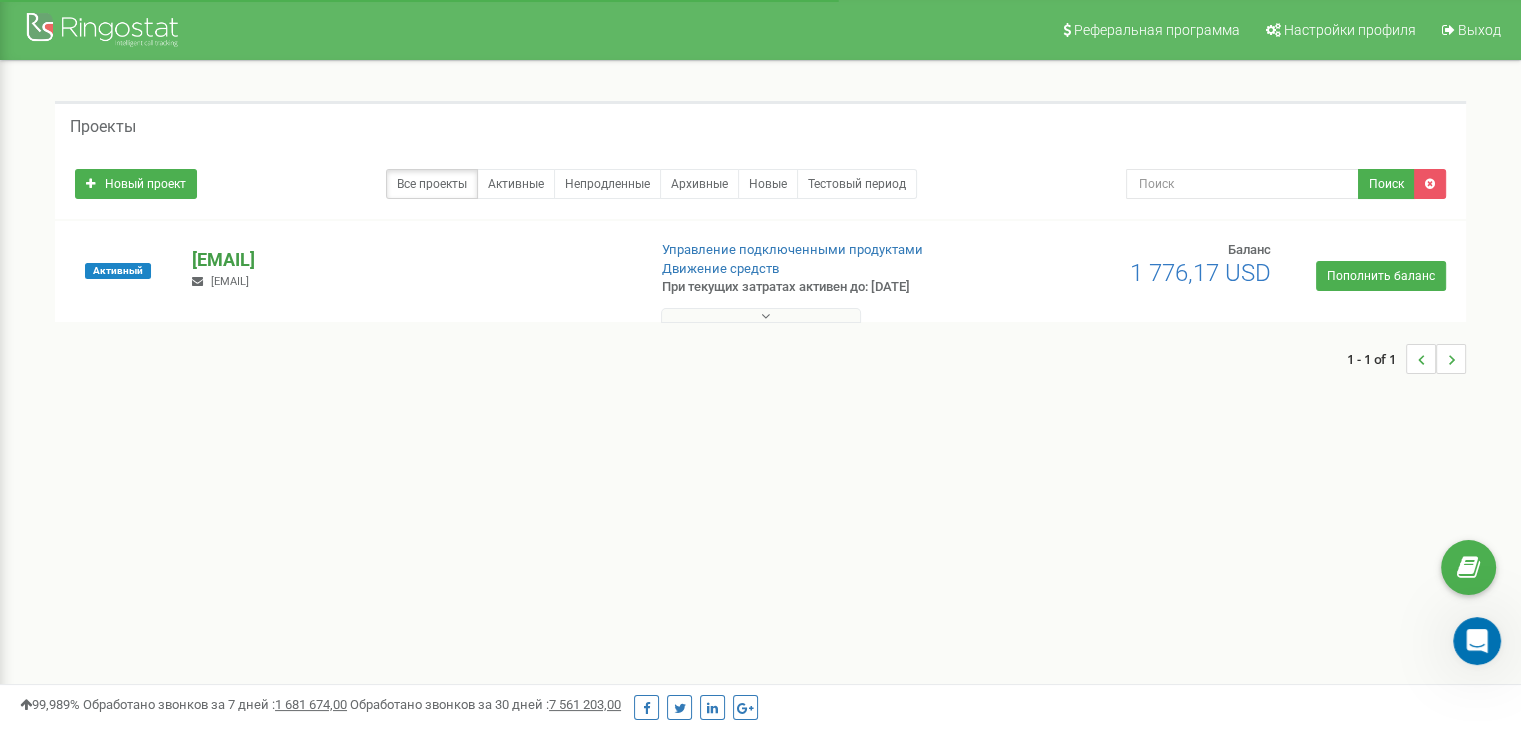 click on "seabreeze.[STATE]" at bounding box center (410, 260) 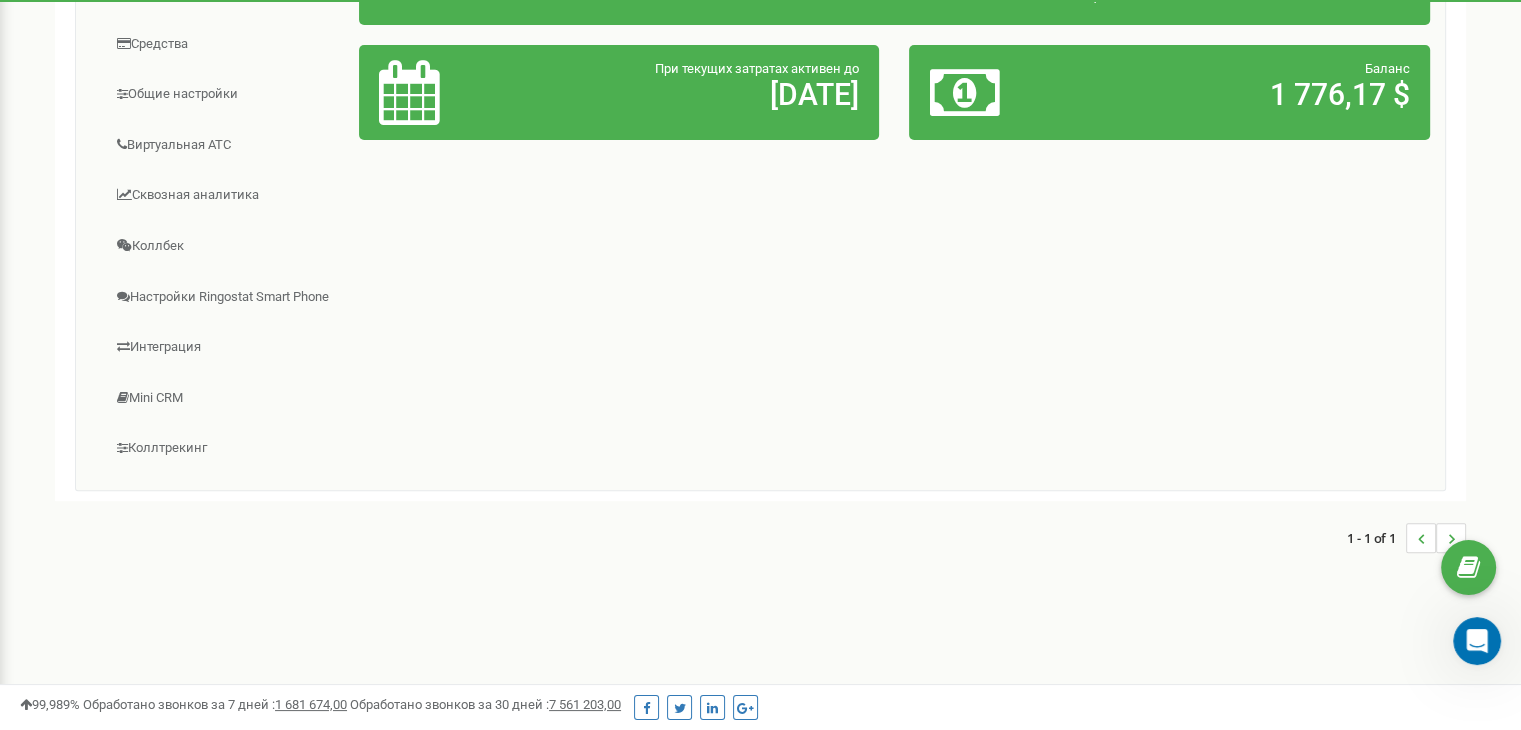scroll, scrollTop: 283, scrollLeft: 0, axis: vertical 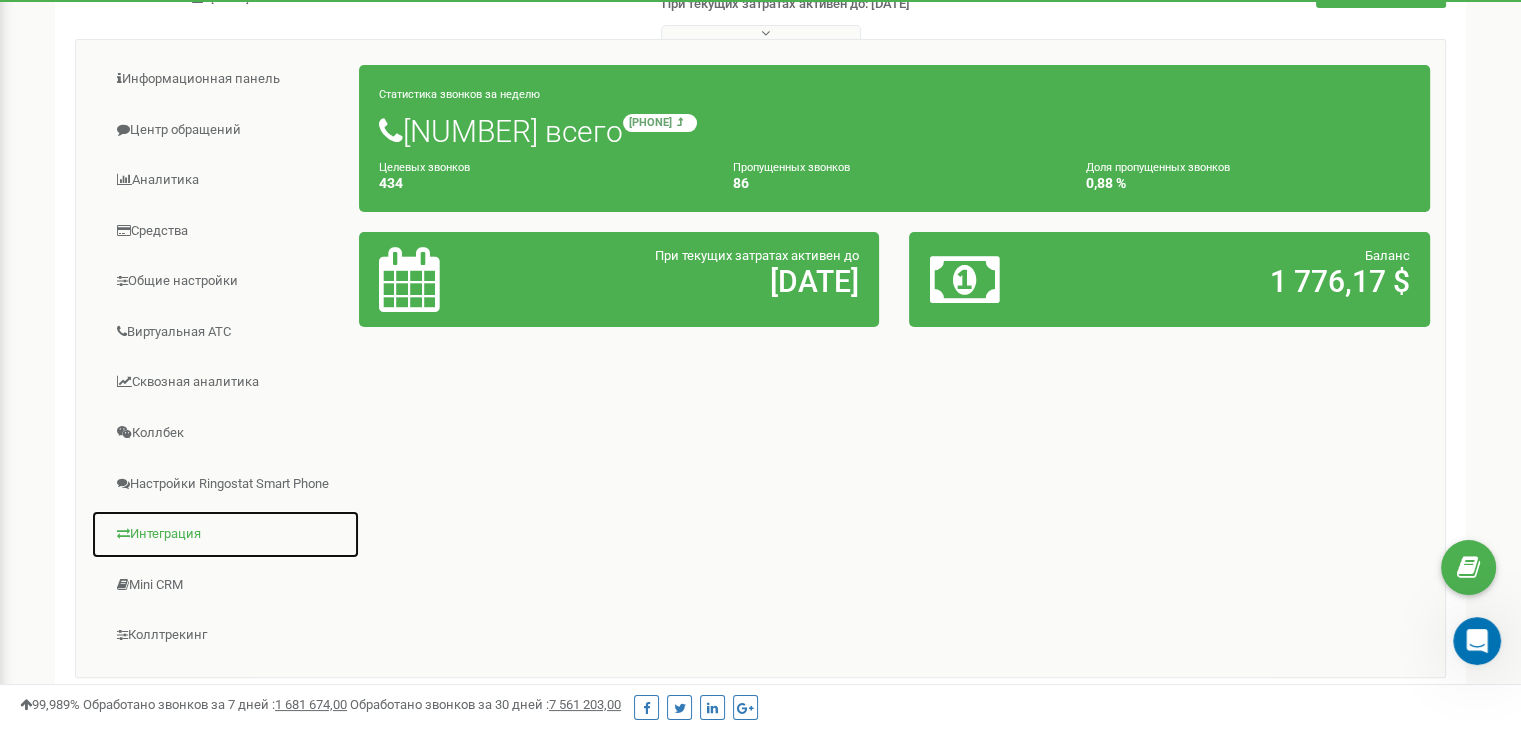 click on "Интеграция" at bounding box center (225, 534) 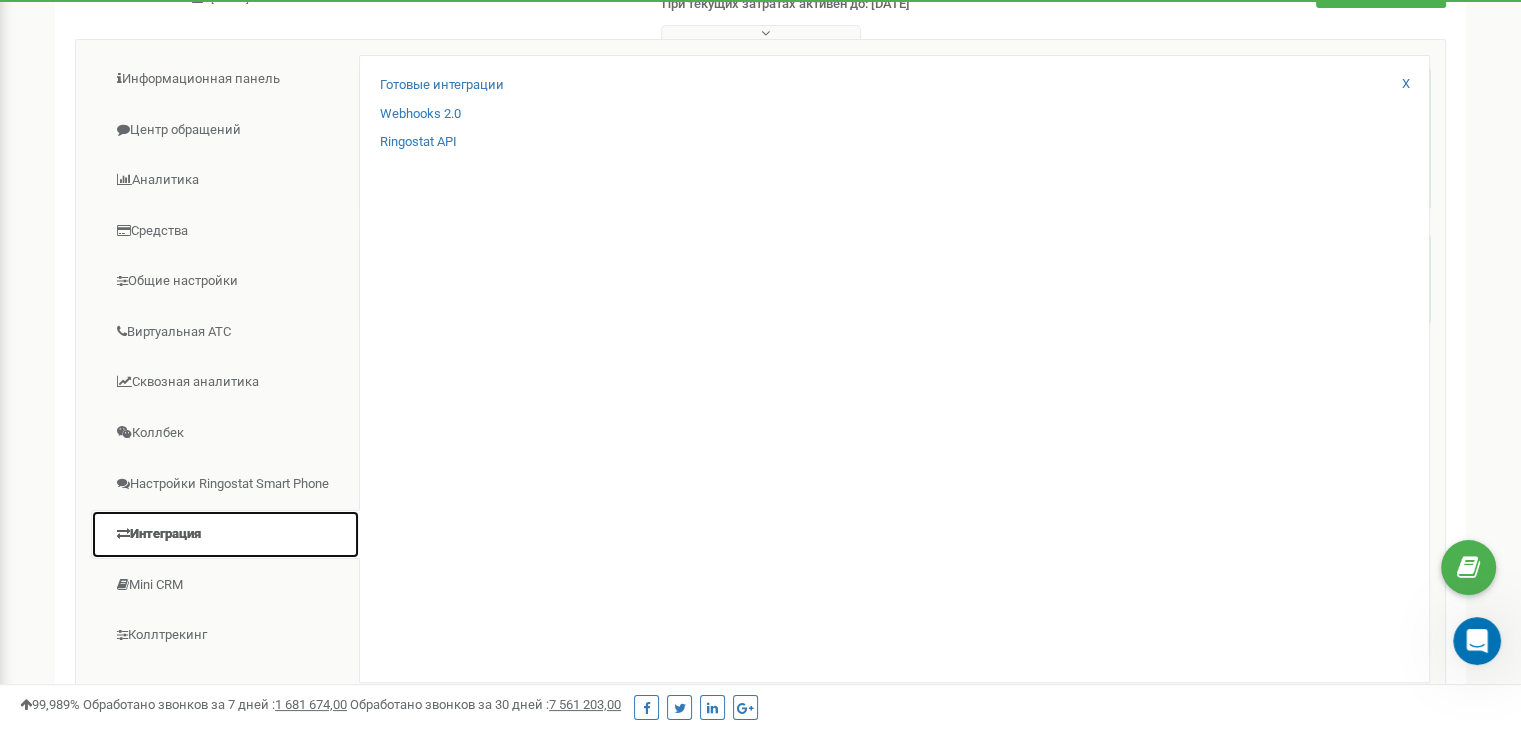 scroll, scrollTop: 0, scrollLeft: 0, axis: both 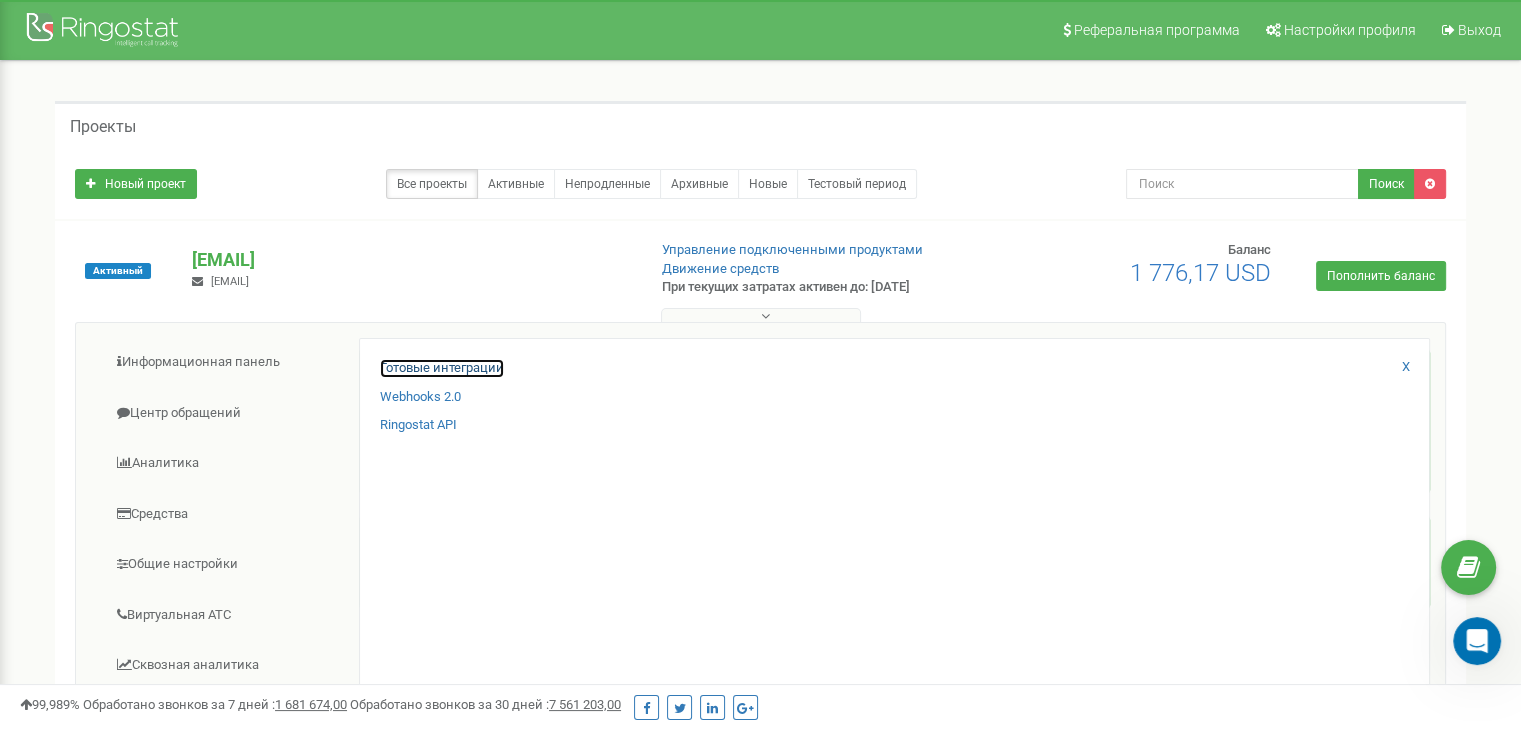 click on "Готовые интеграции" at bounding box center [442, 368] 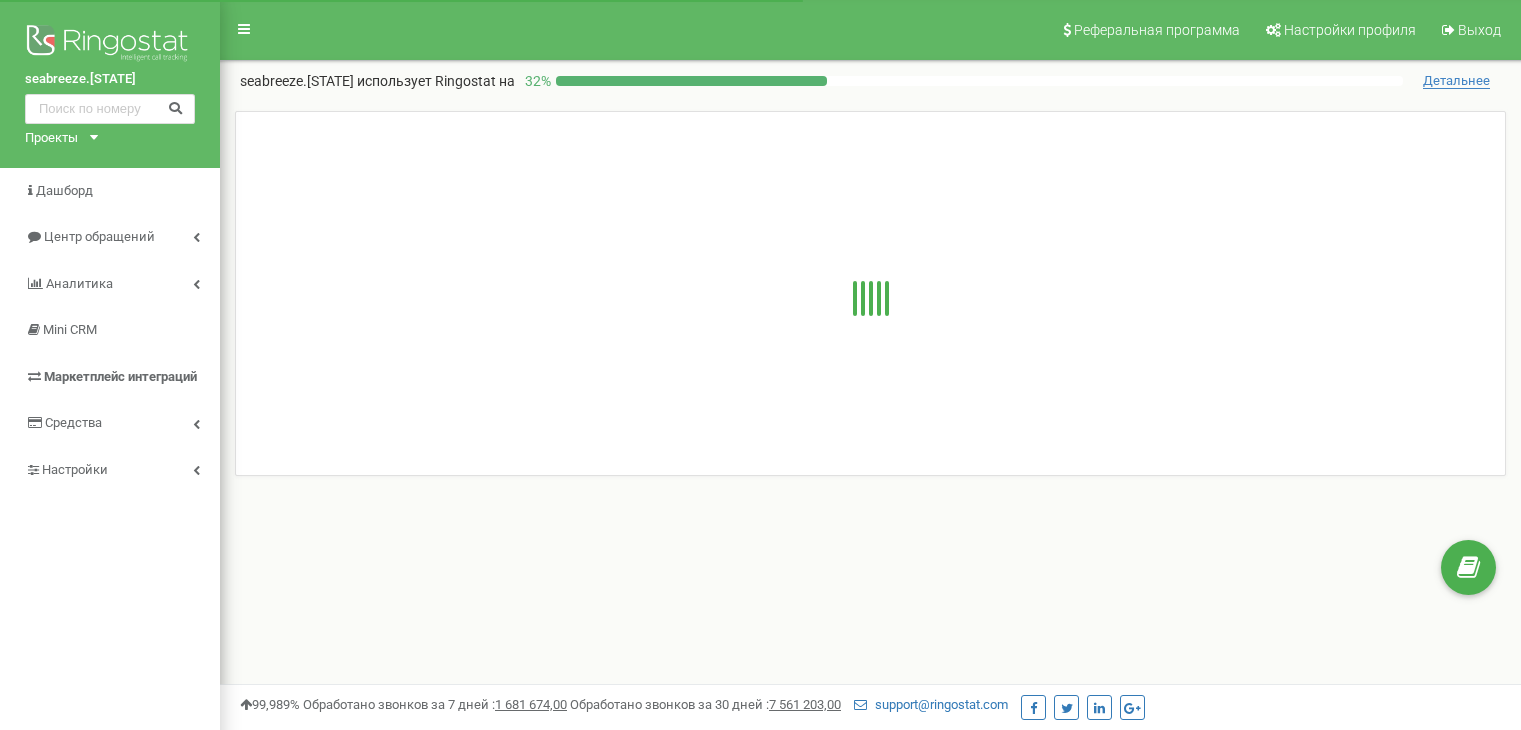 scroll, scrollTop: 0, scrollLeft: 0, axis: both 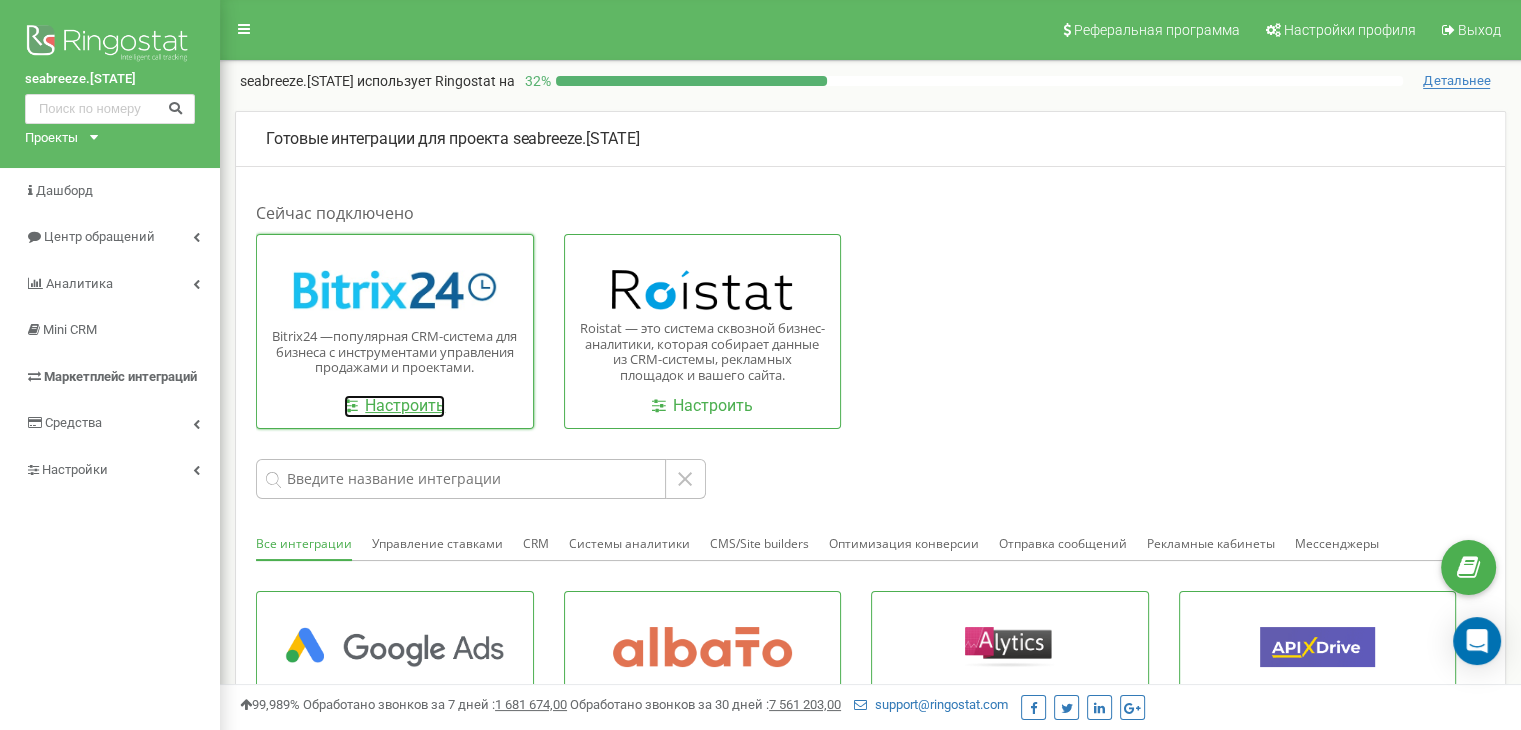 click on "Настроить" at bounding box center (394, 406) 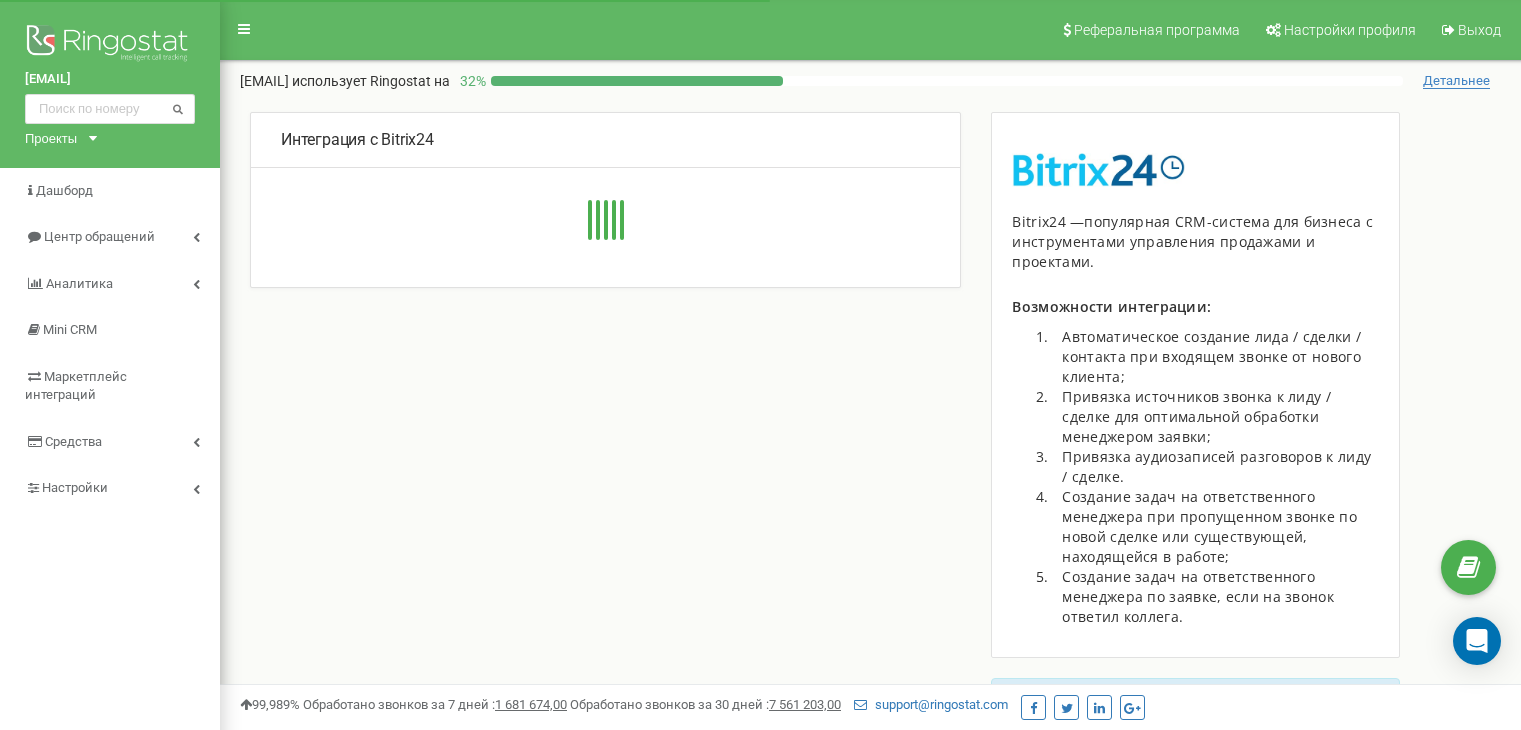 scroll, scrollTop: 0, scrollLeft: 0, axis: both 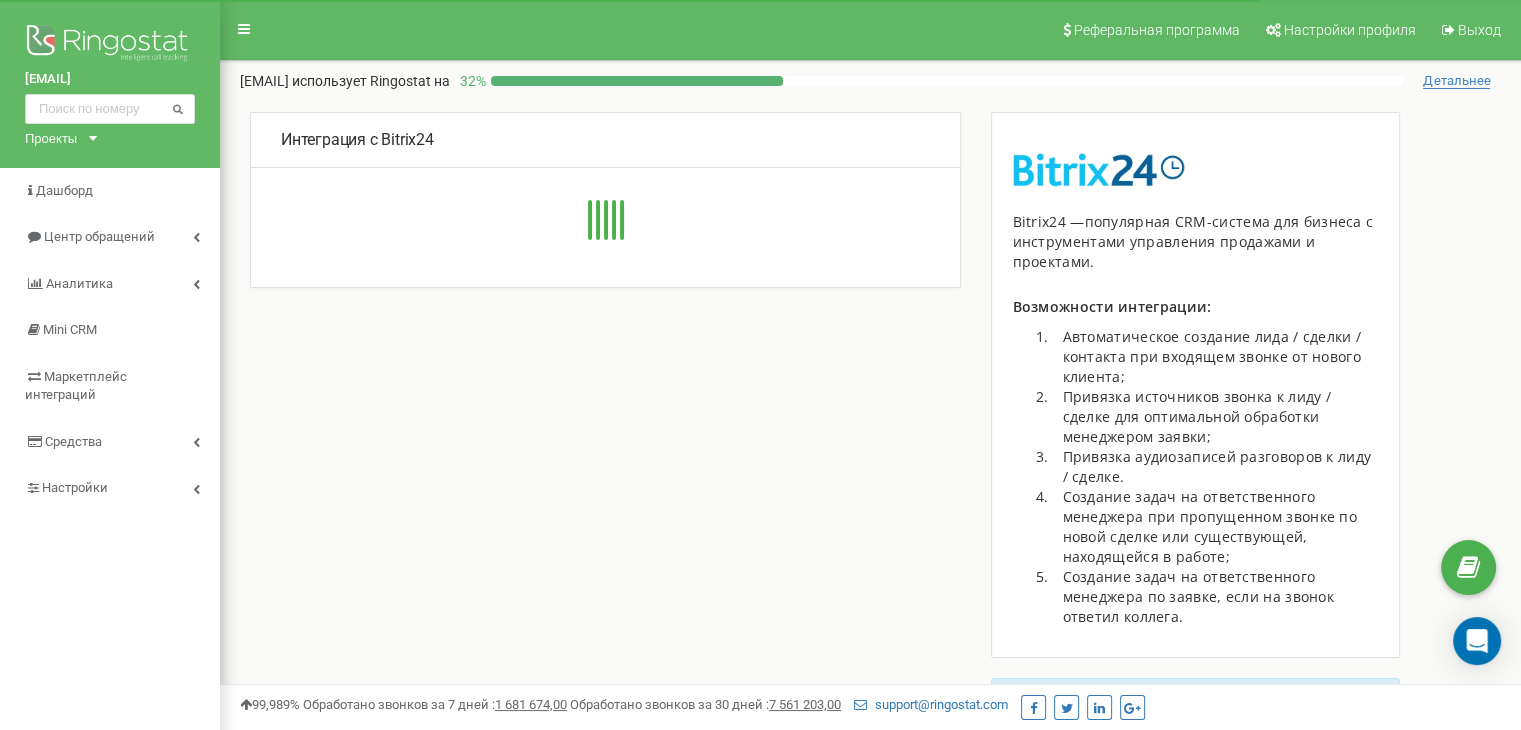 type on "https://crm.gipgroup.net/rest/103/n32xmxt85fviwn9f/" 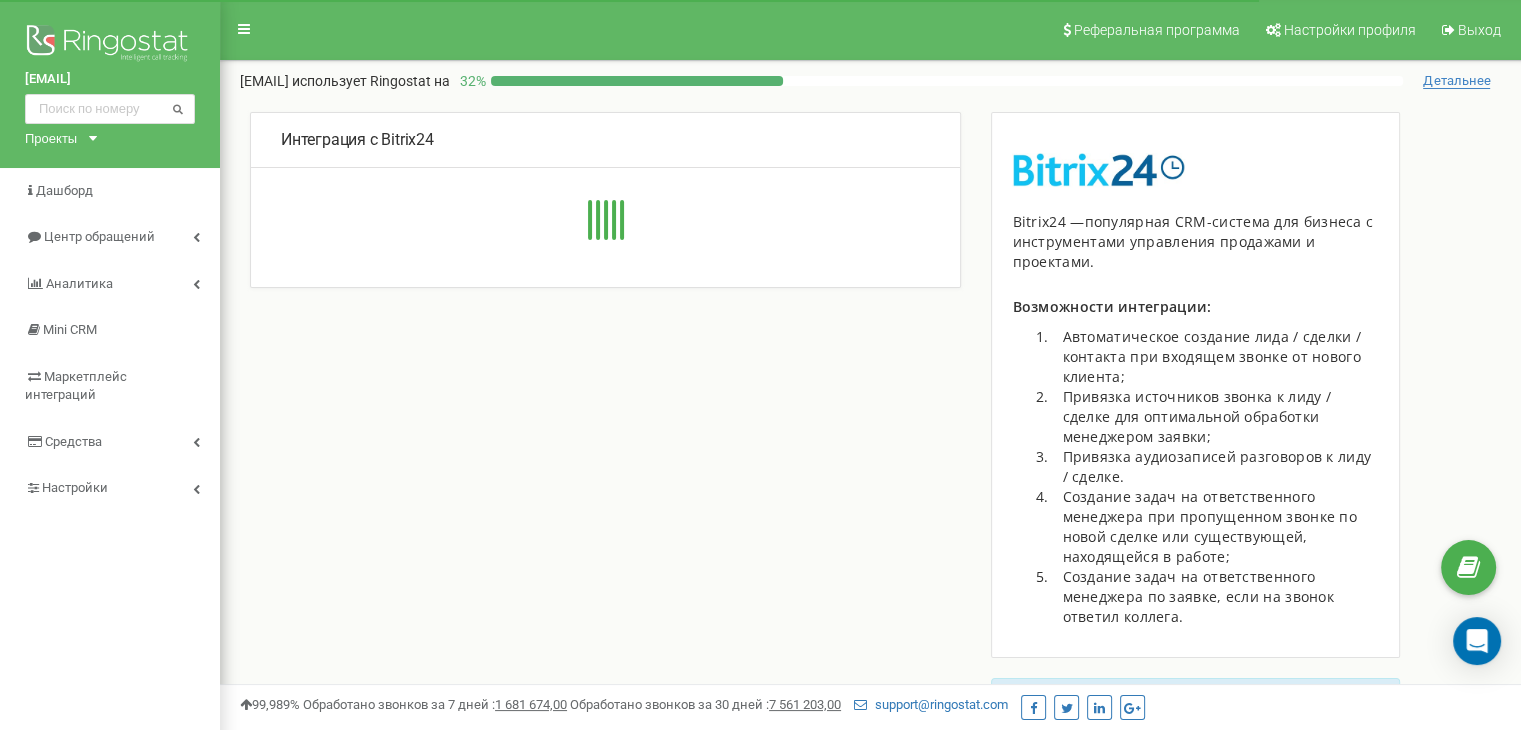 type on "[URL]" 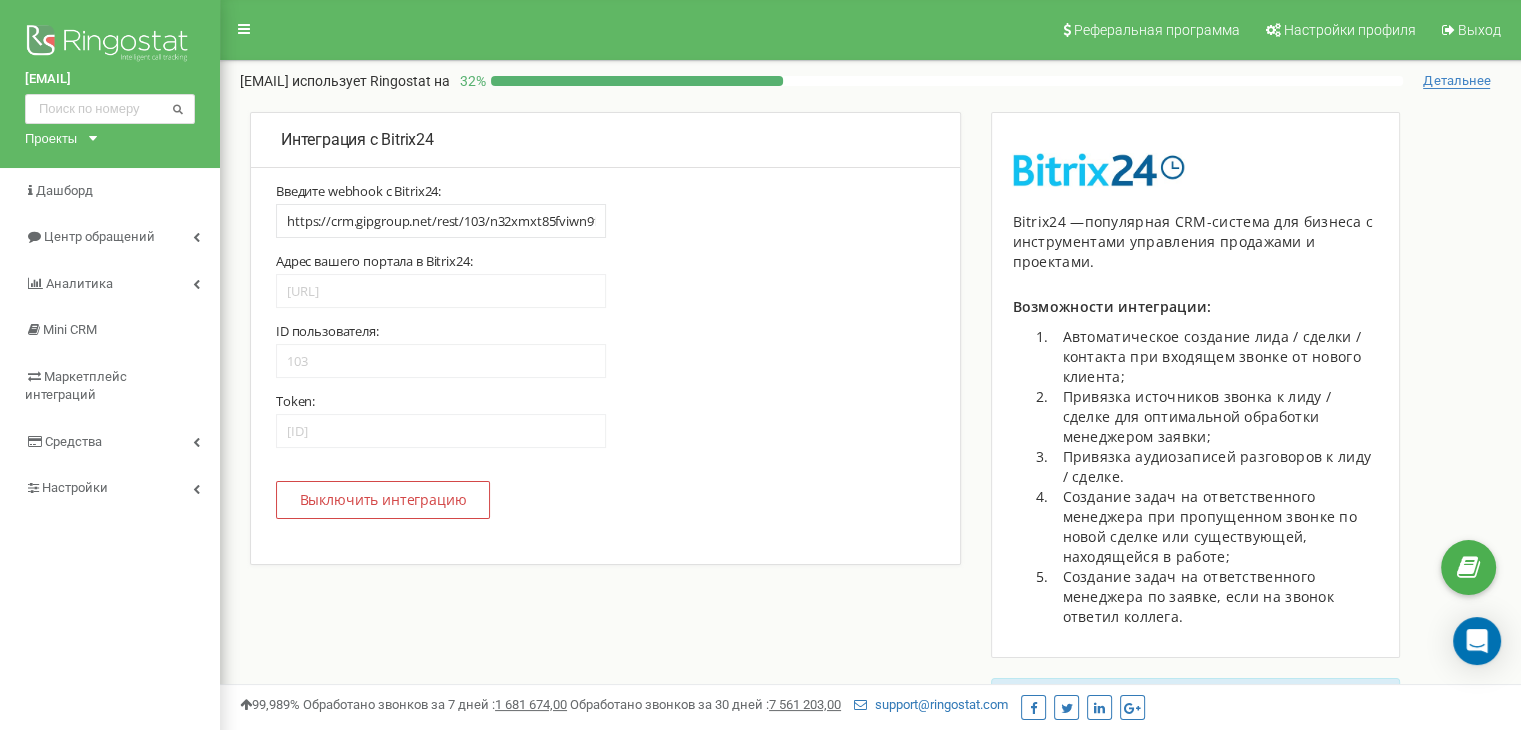 click on "ID пользователя:
[ID]
Token:
[TOKEN]" at bounding box center [605, 385] 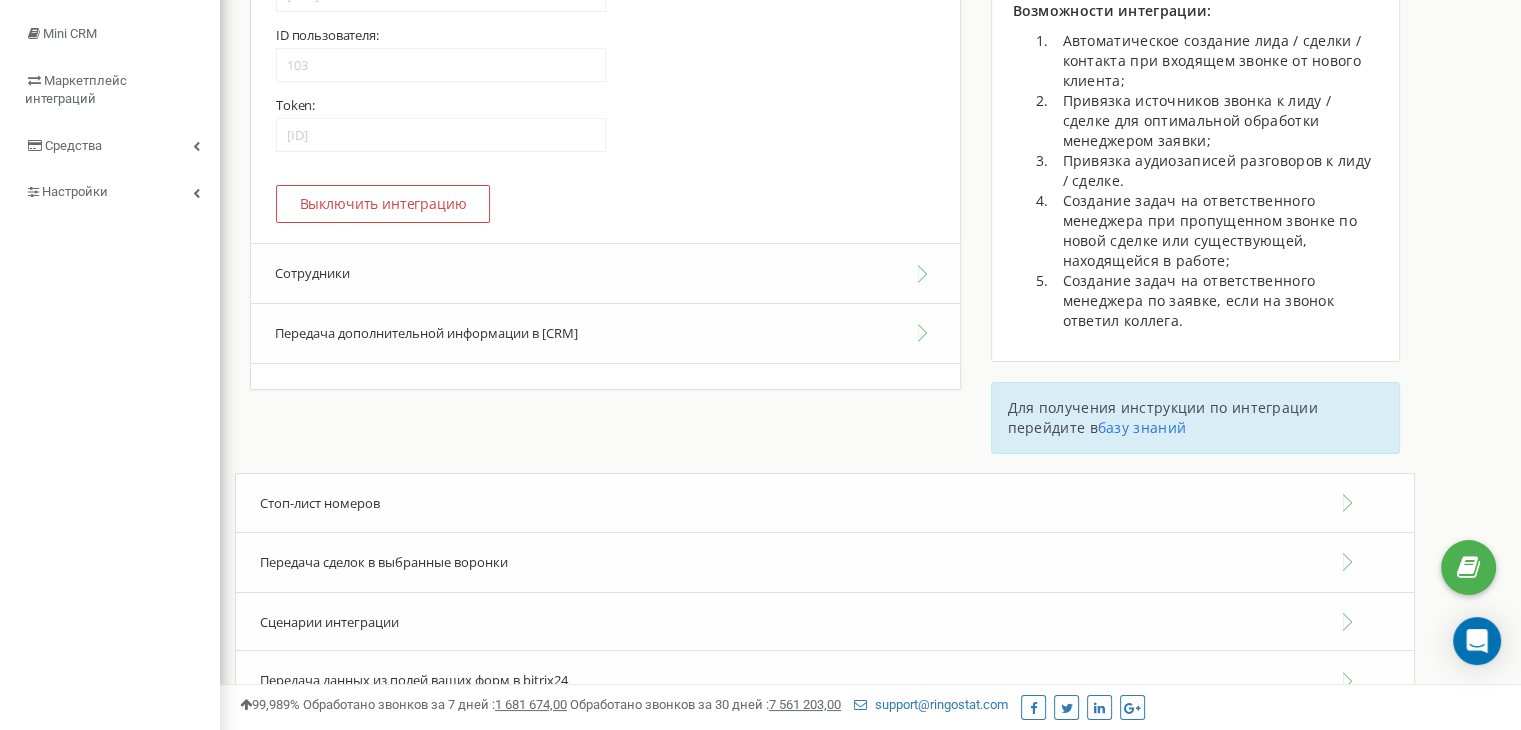 scroll, scrollTop: 300, scrollLeft: 0, axis: vertical 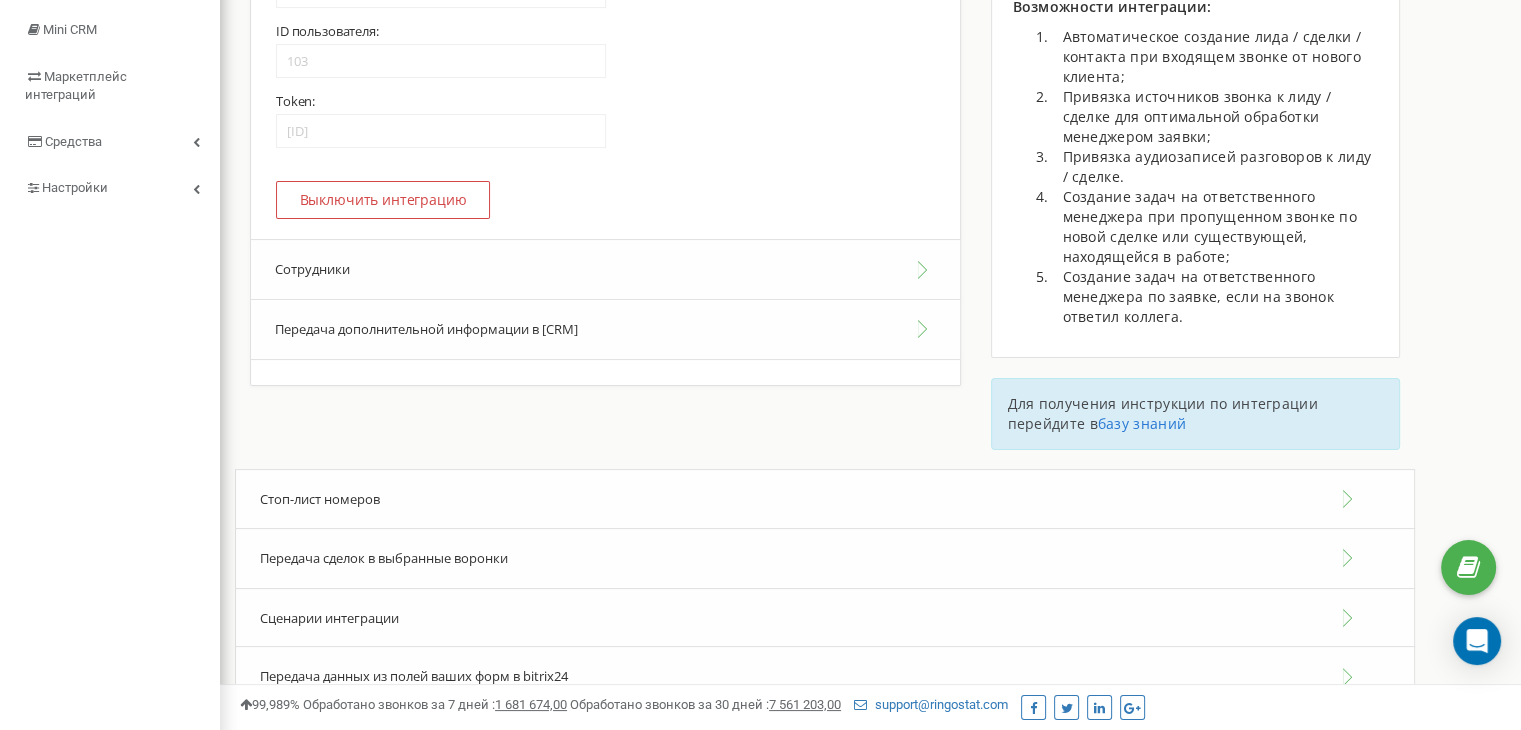 click on "Сотрудники" at bounding box center [605, 269] 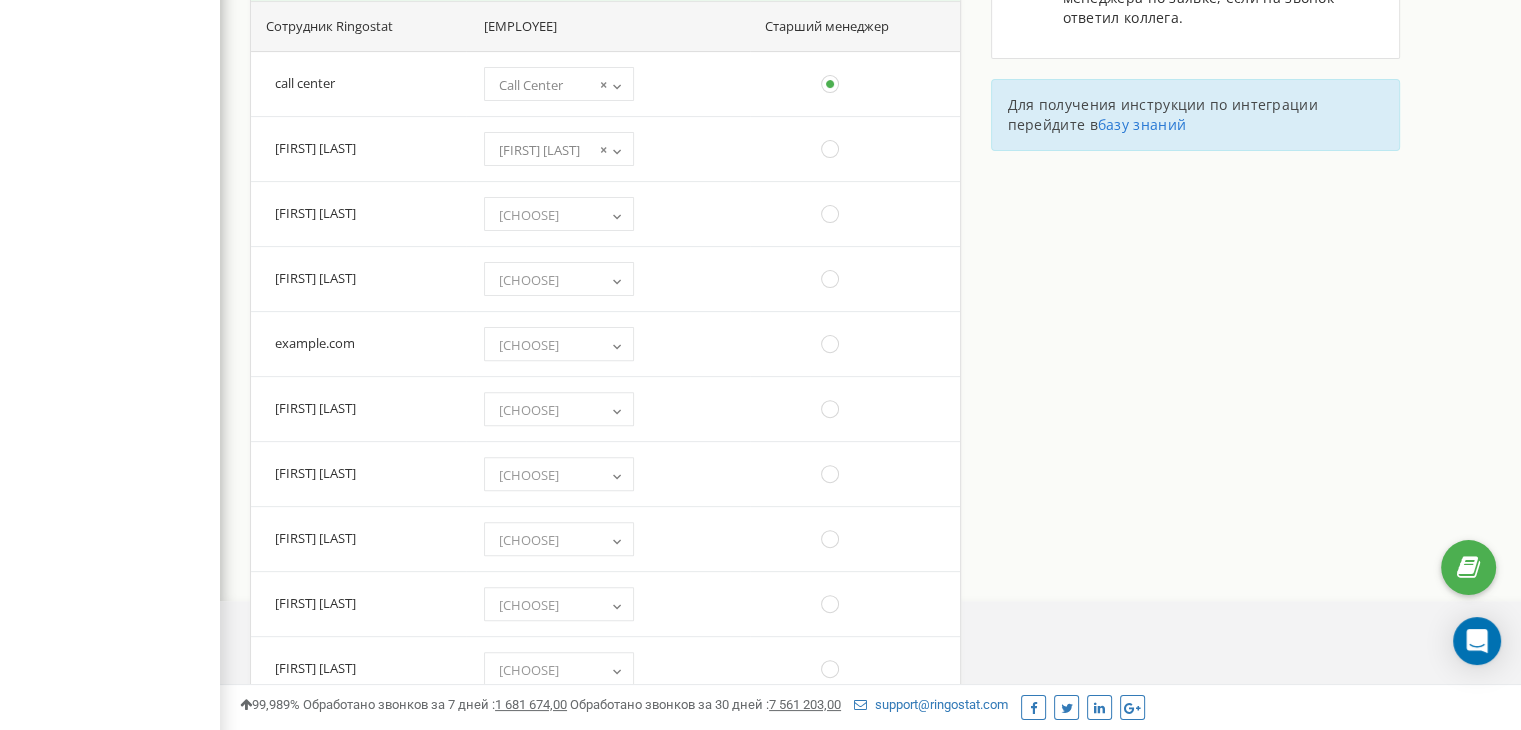 scroll, scrollTop: 600, scrollLeft: 0, axis: vertical 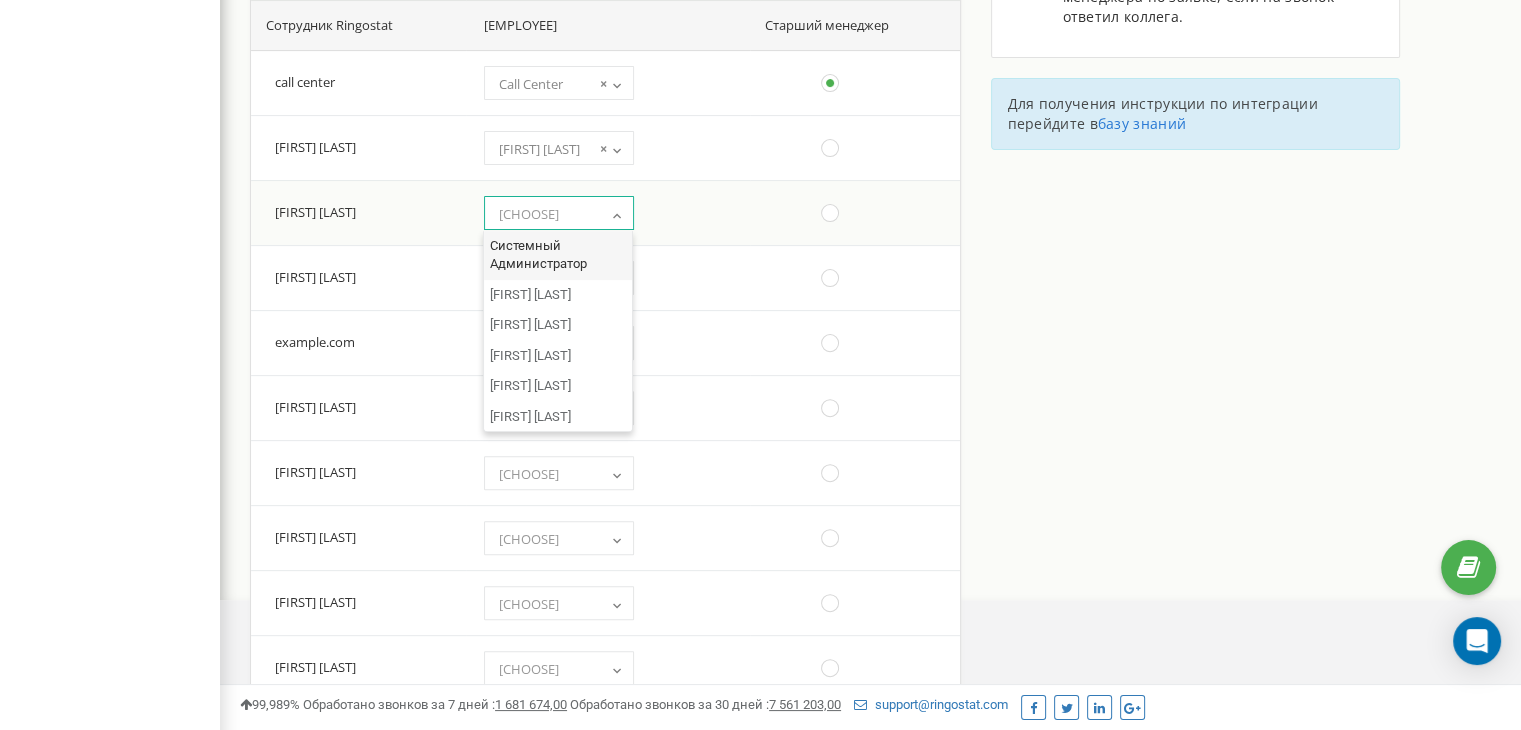 click on "Выбрать" at bounding box center (559, 214) 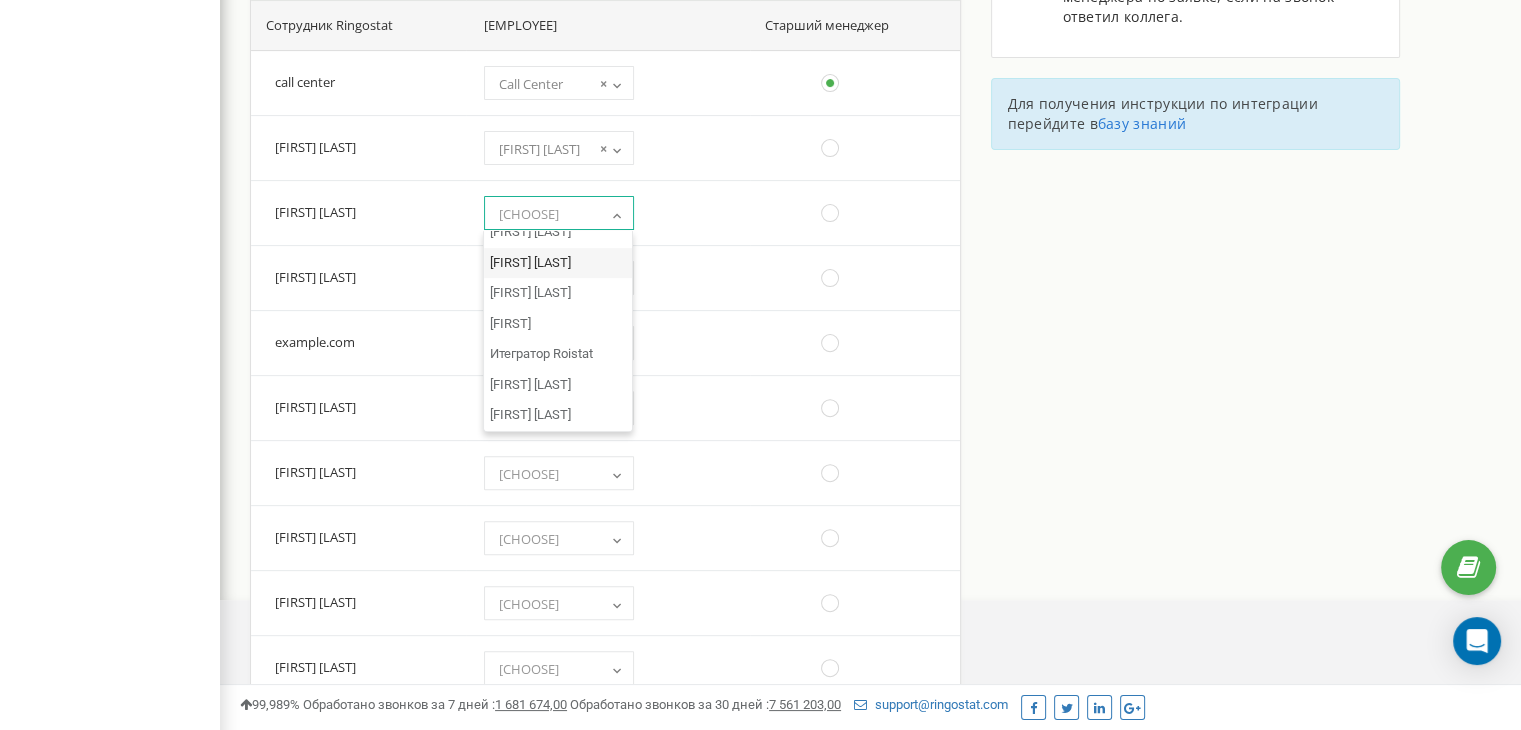 scroll, scrollTop: 1484, scrollLeft: 0, axis: vertical 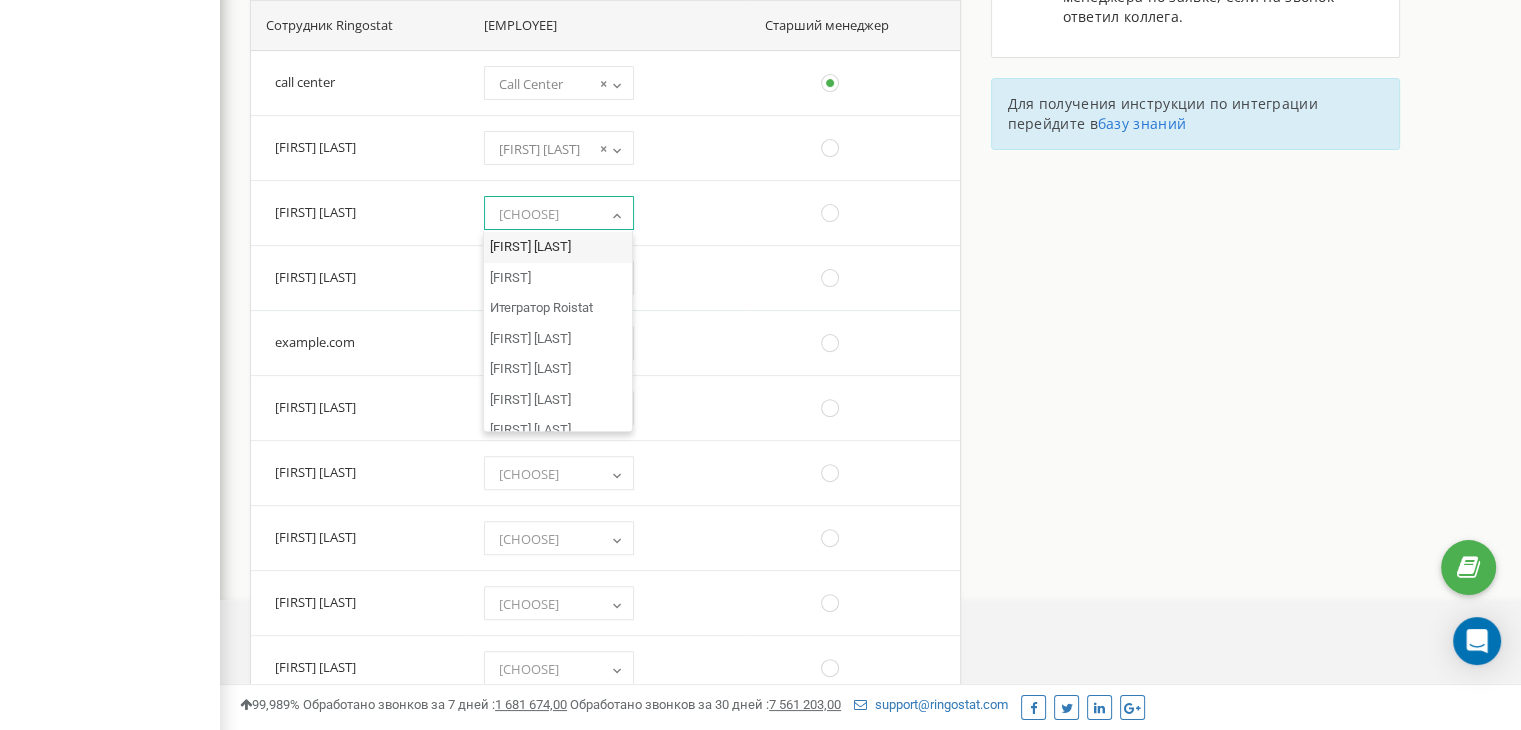 select on "4856" 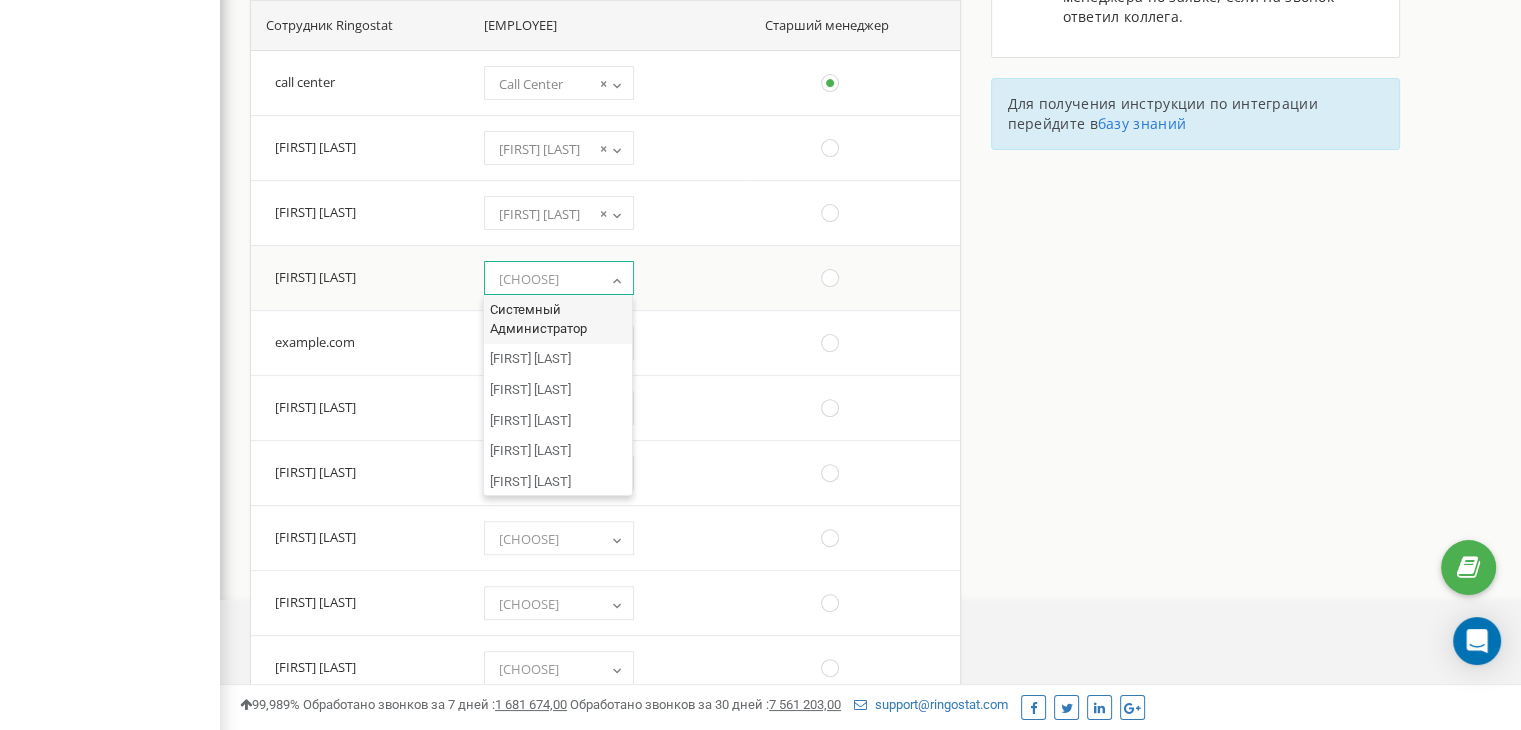 click on "Выбрать" at bounding box center (559, 279) 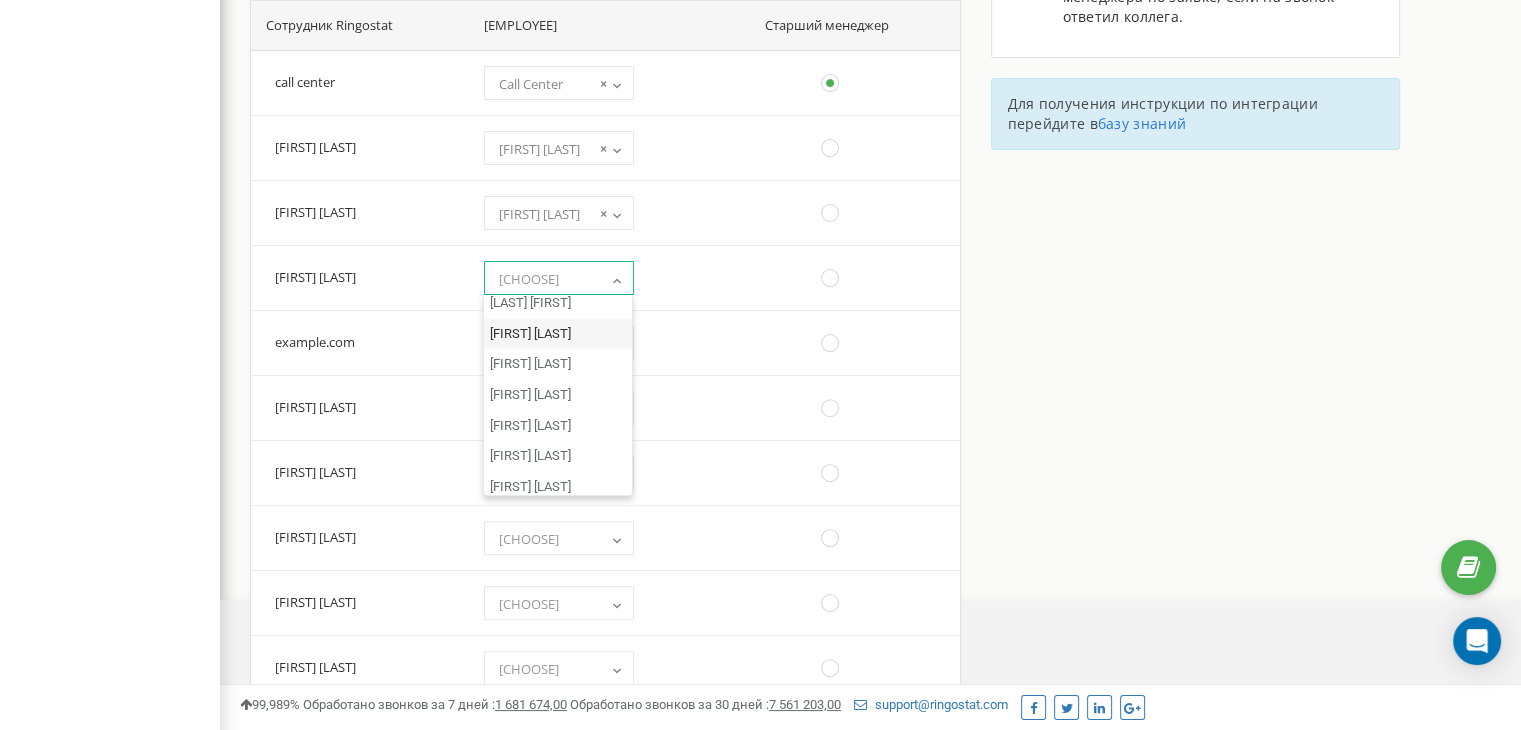 scroll, scrollTop: 3207, scrollLeft: 0, axis: vertical 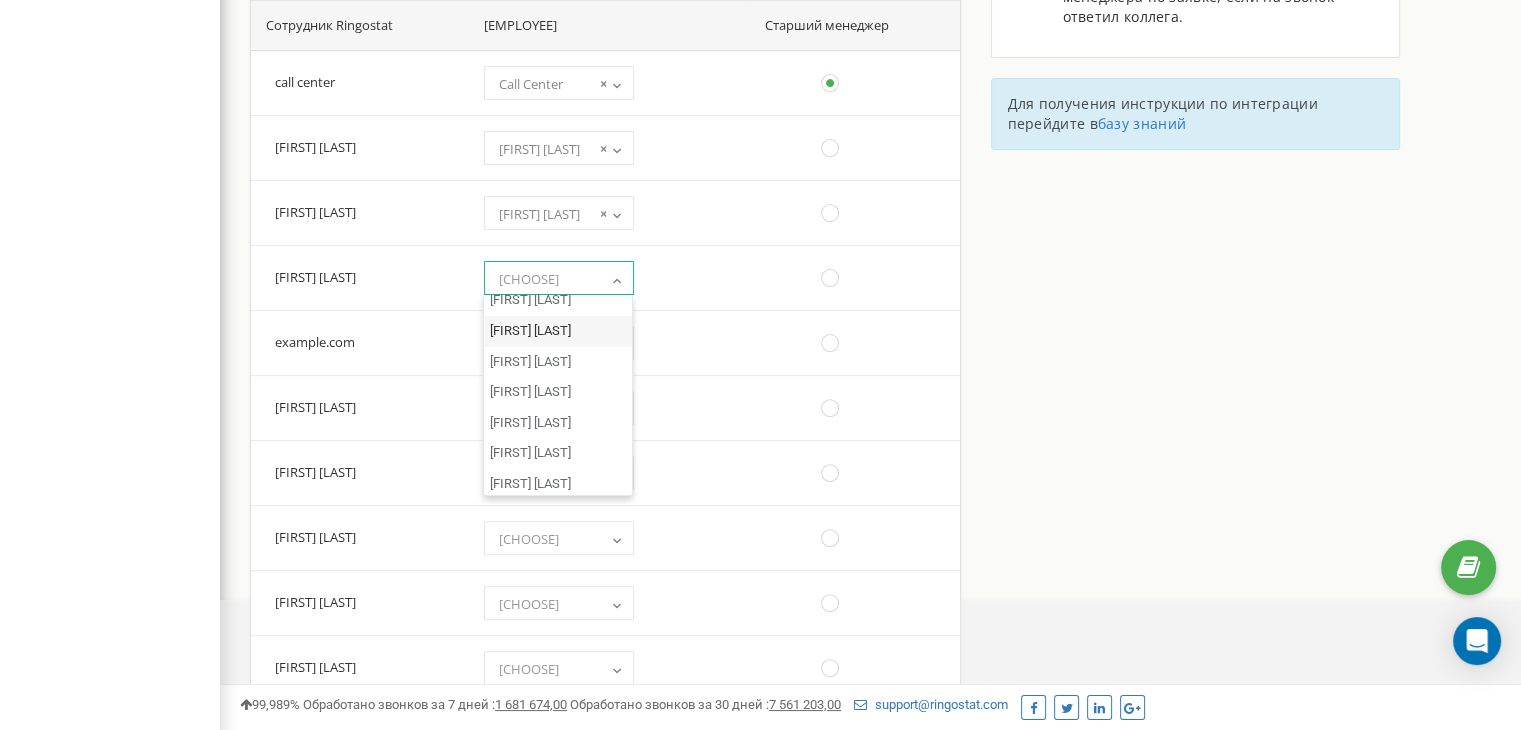 select on "23526" 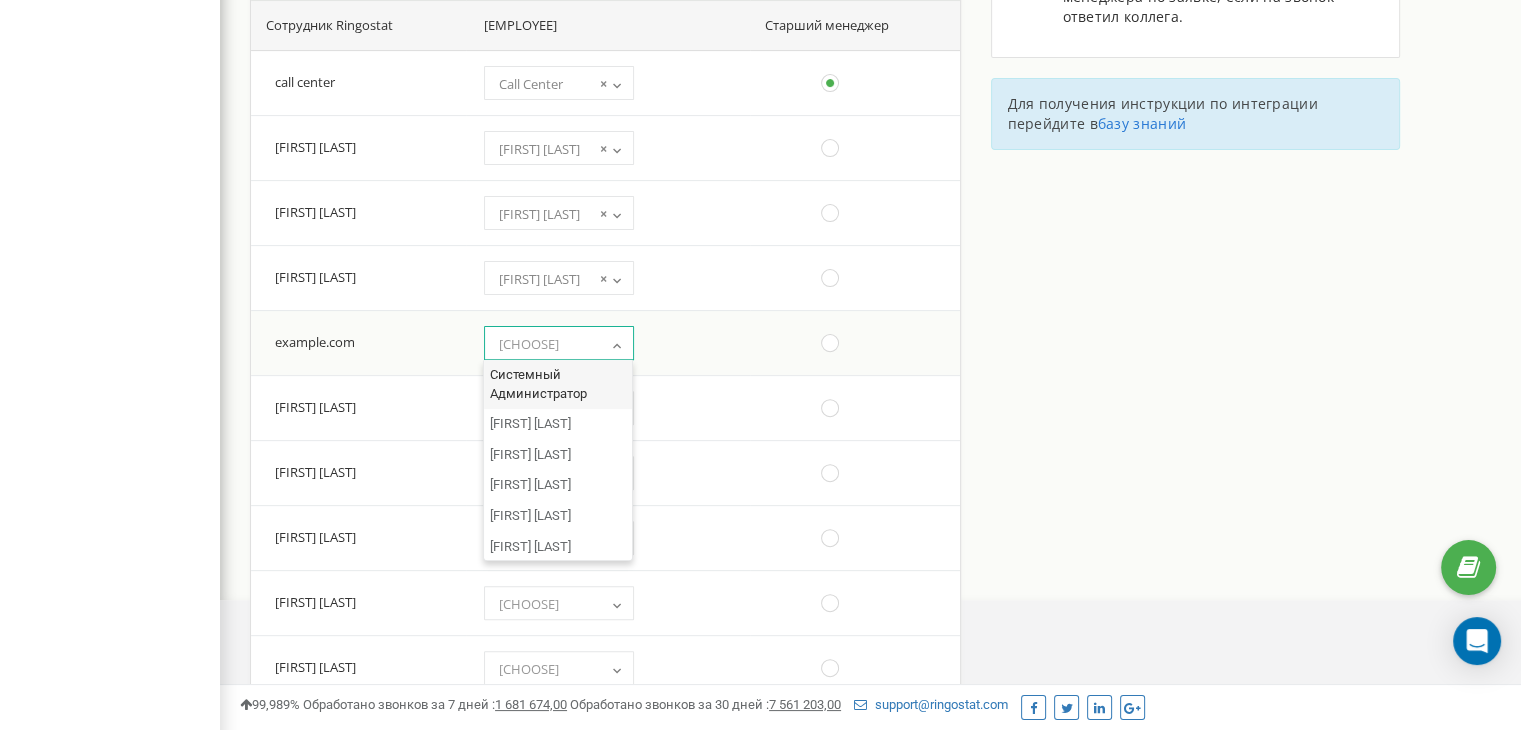 click on "Выбрать" at bounding box center [529, 344] 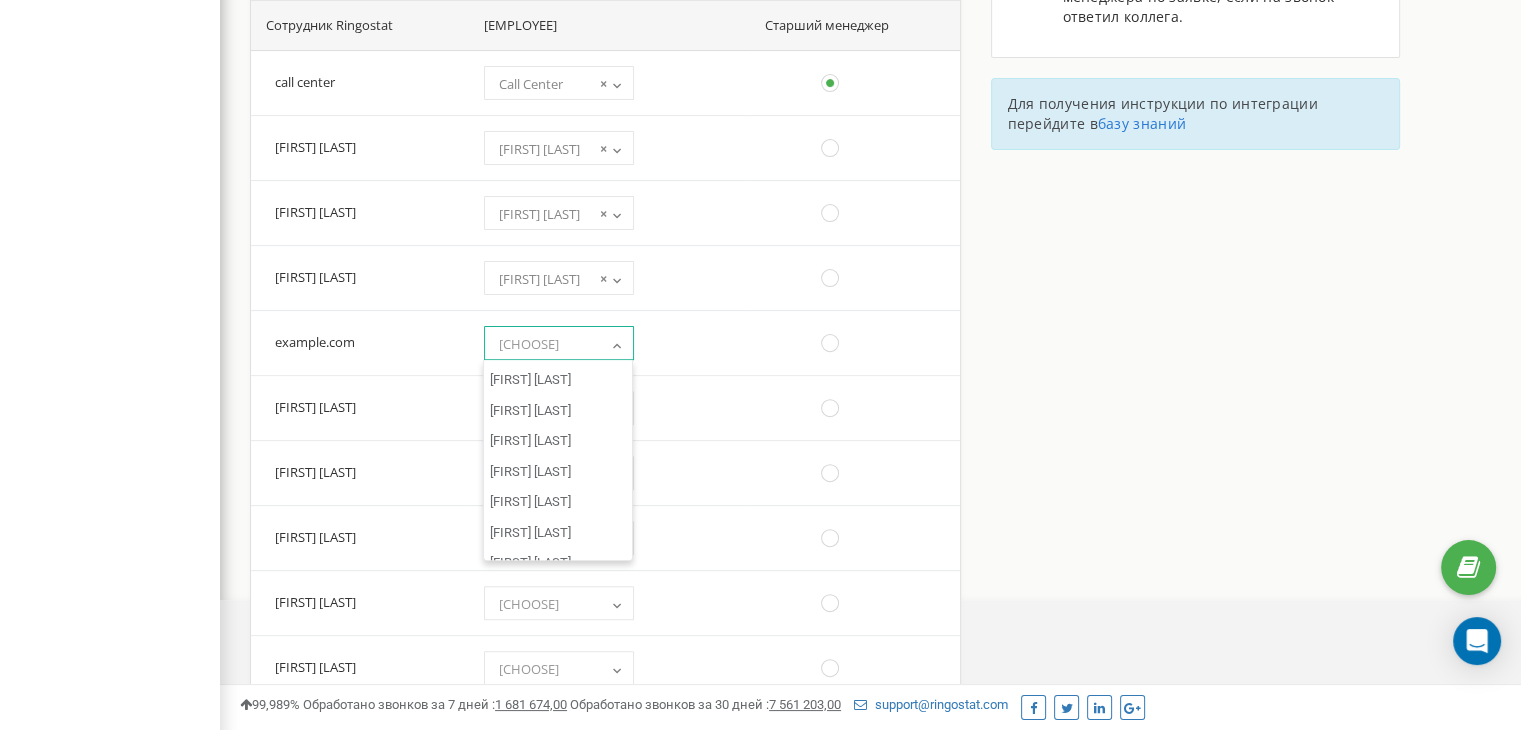 scroll, scrollTop: 4320, scrollLeft: 0, axis: vertical 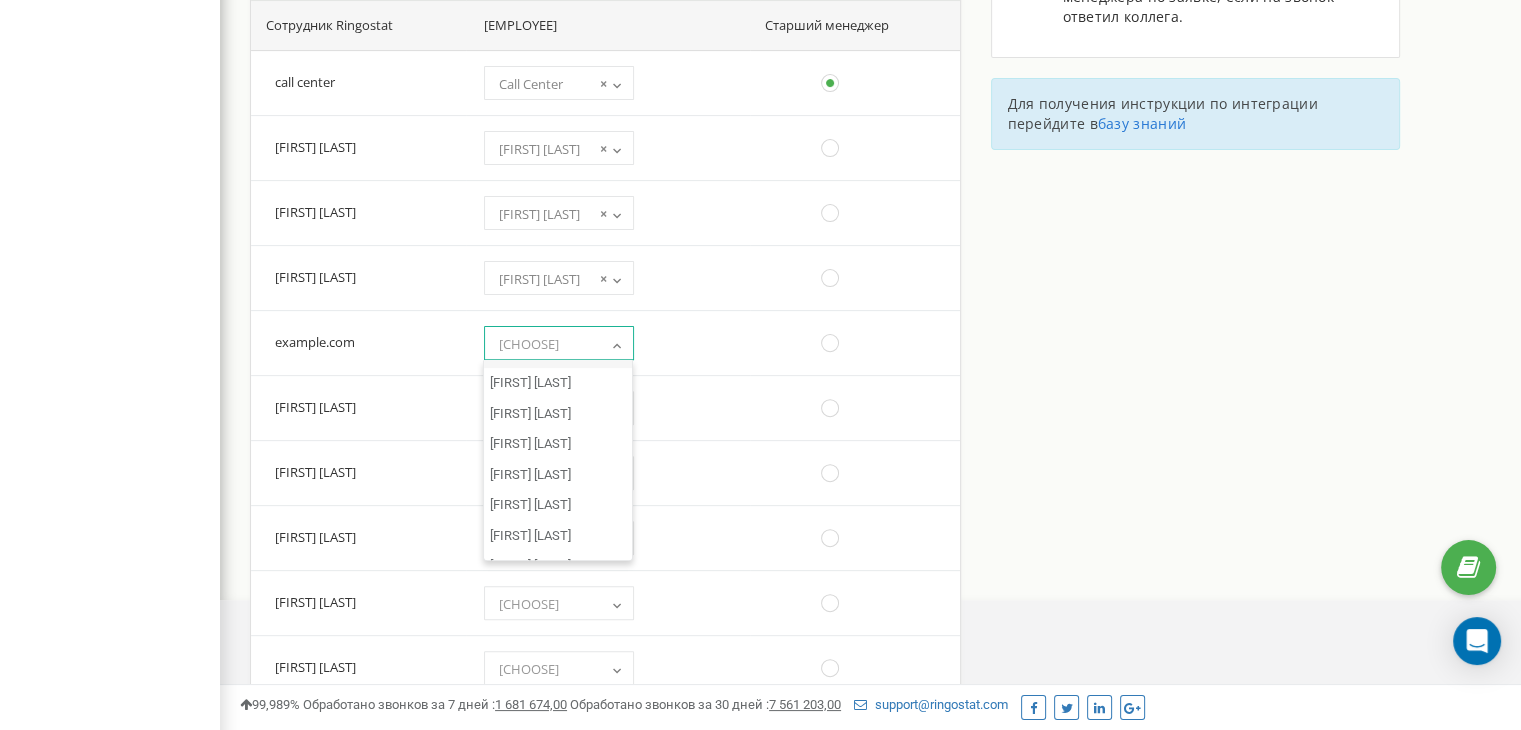 select on "31842" 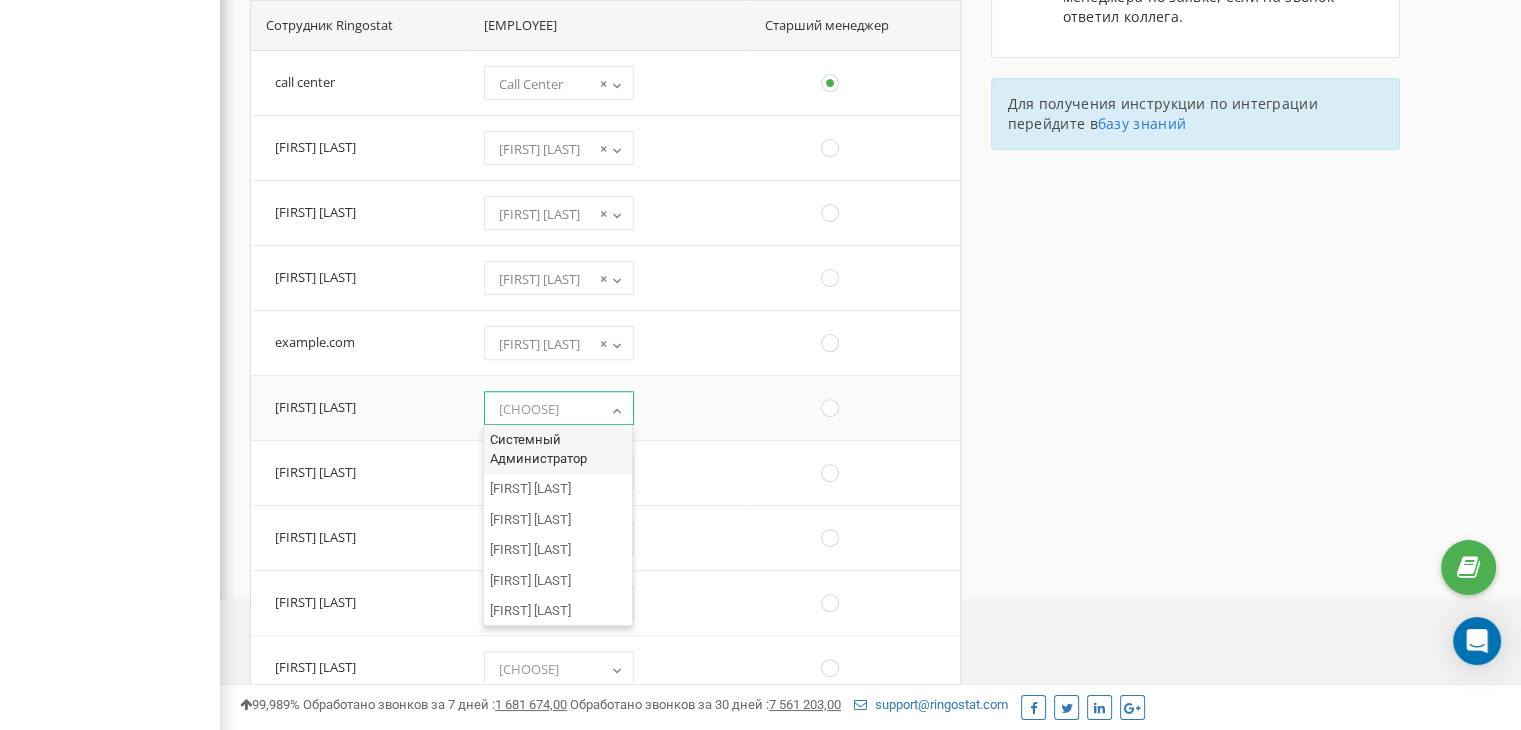 click on "Выбрать" at bounding box center (529, 409) 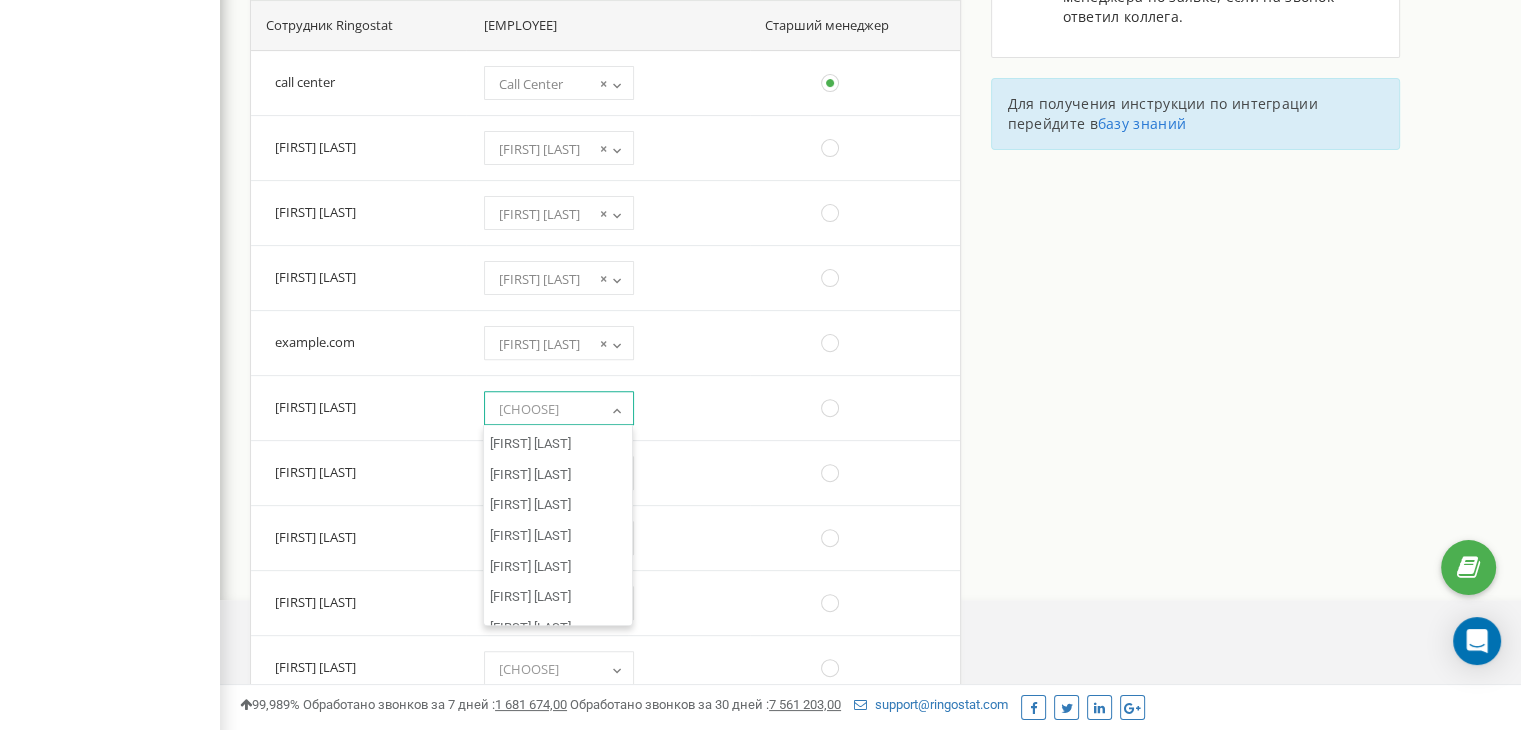 scroll, scrollTop: 1635, scrollLeft: 0, axis: vertical 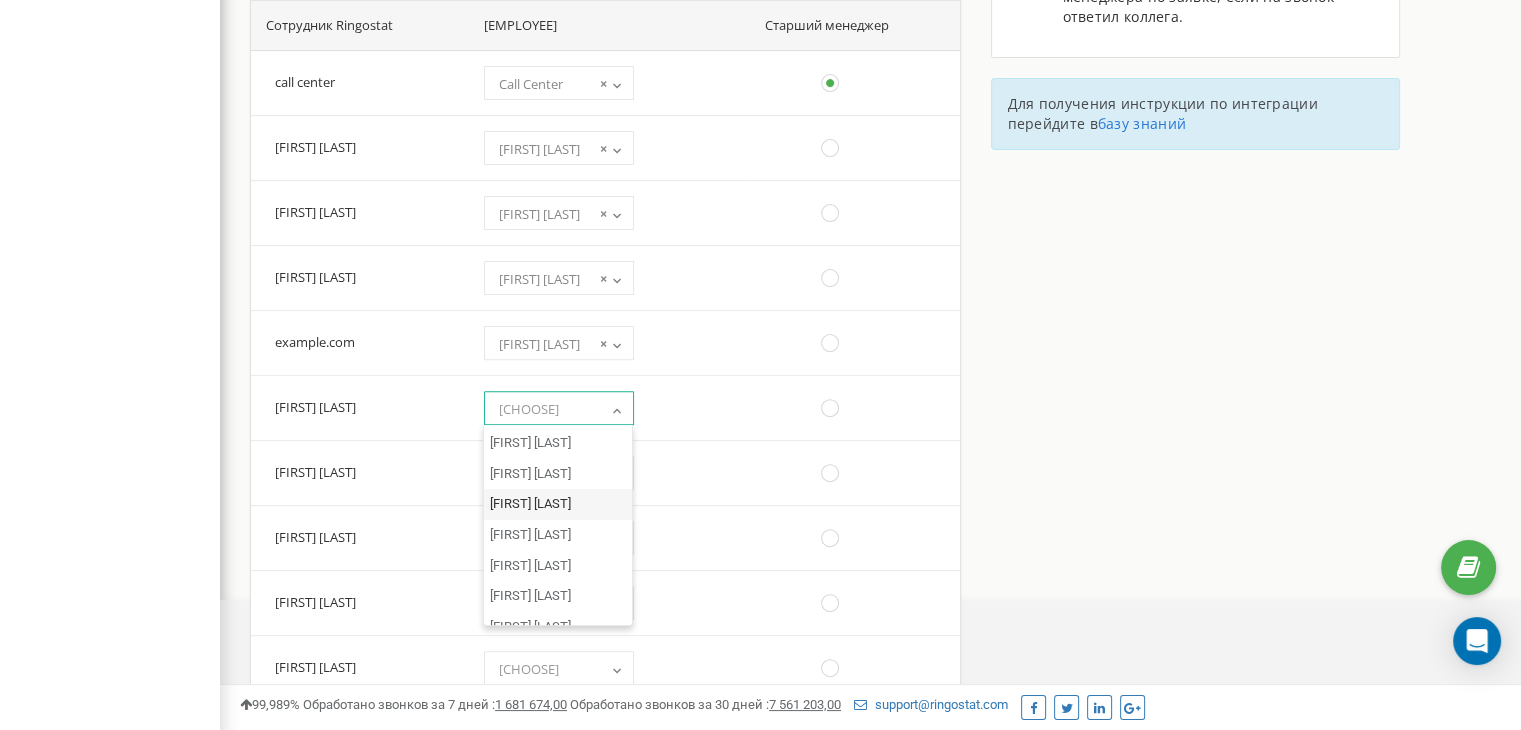 select on "5292" 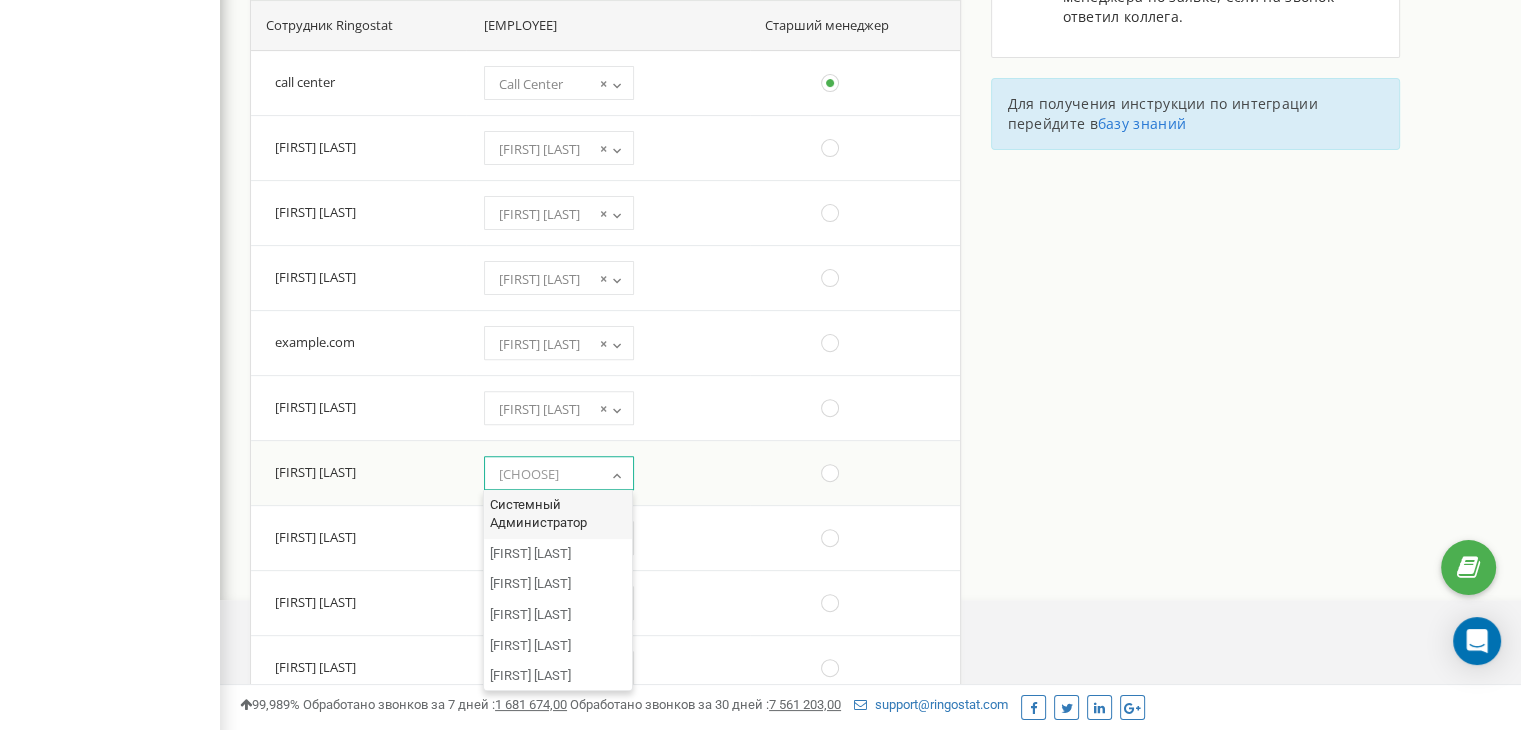 click on "Выбрать" at bounding box center [529, 474] 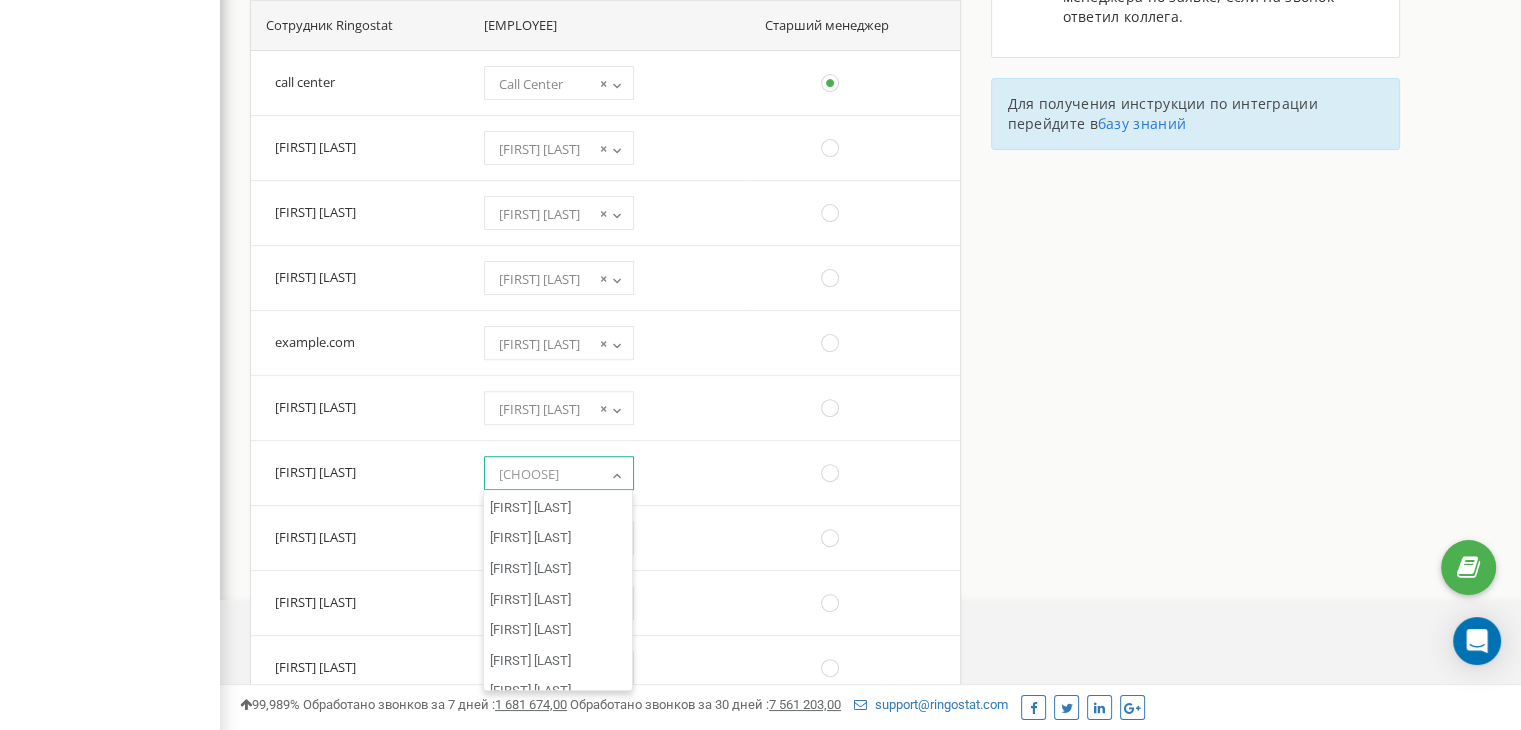 scroll, scrollTop: 2492, scrollLeft: 0, axis: vertical 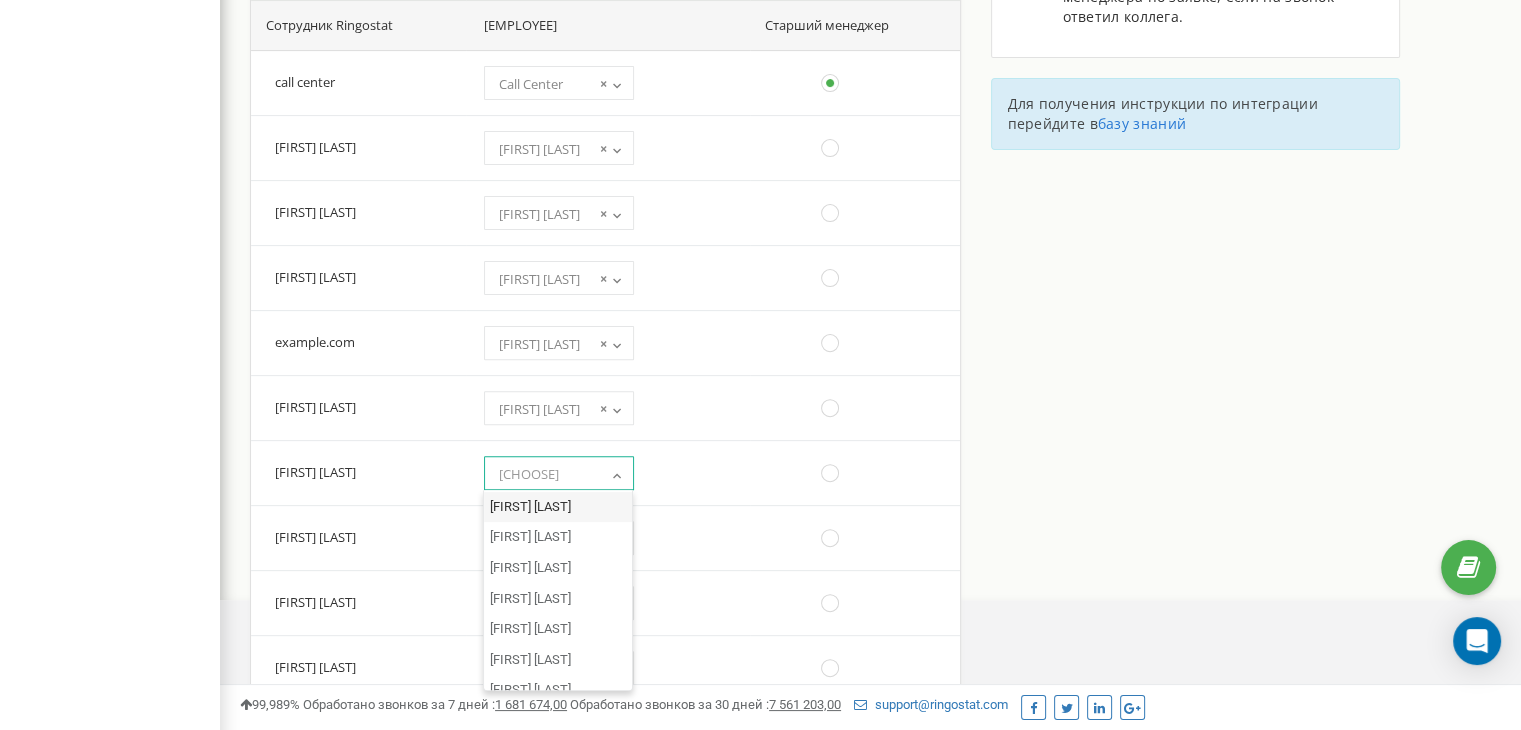 select on "10120" 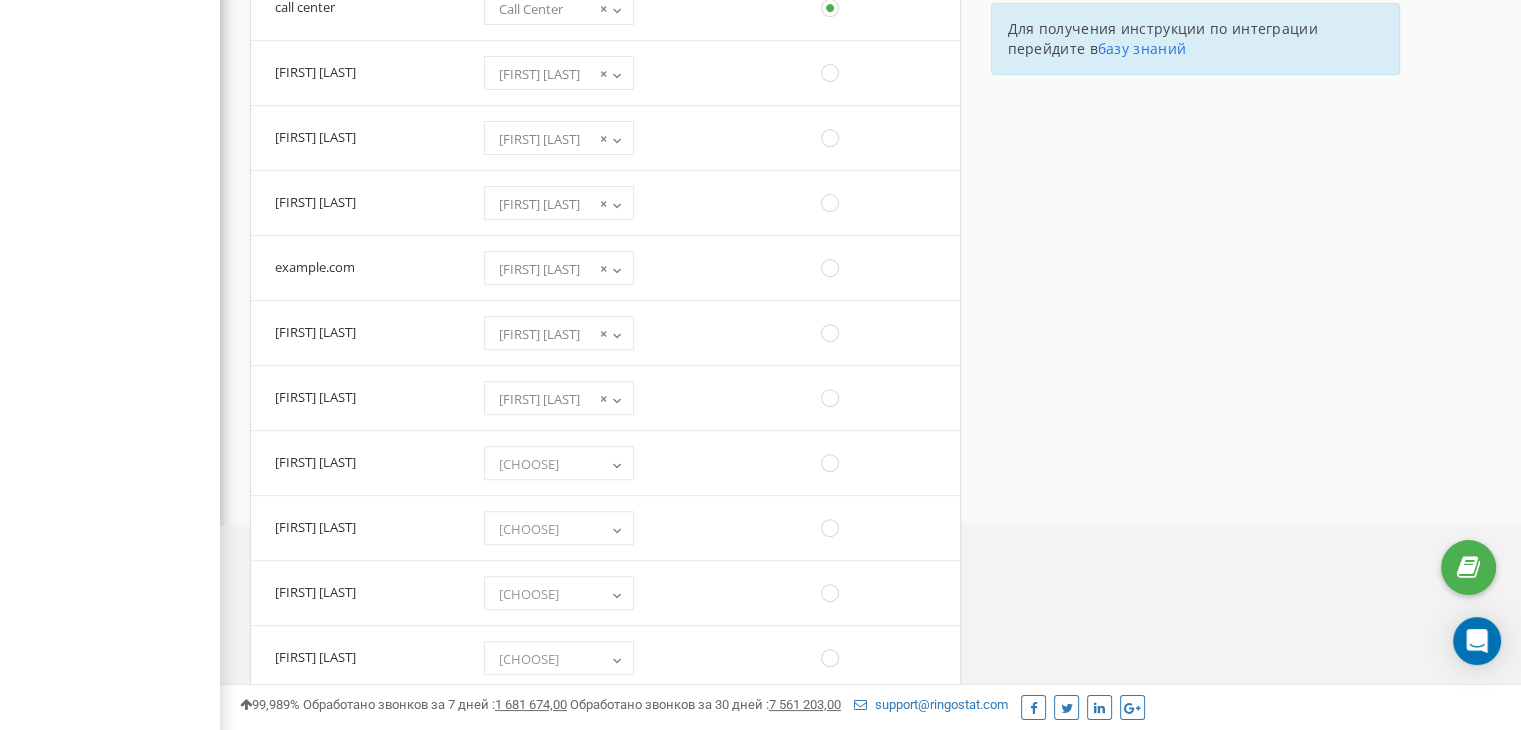 scroll, scrollTop: 676, scrollLeft: 0, axis: vertical 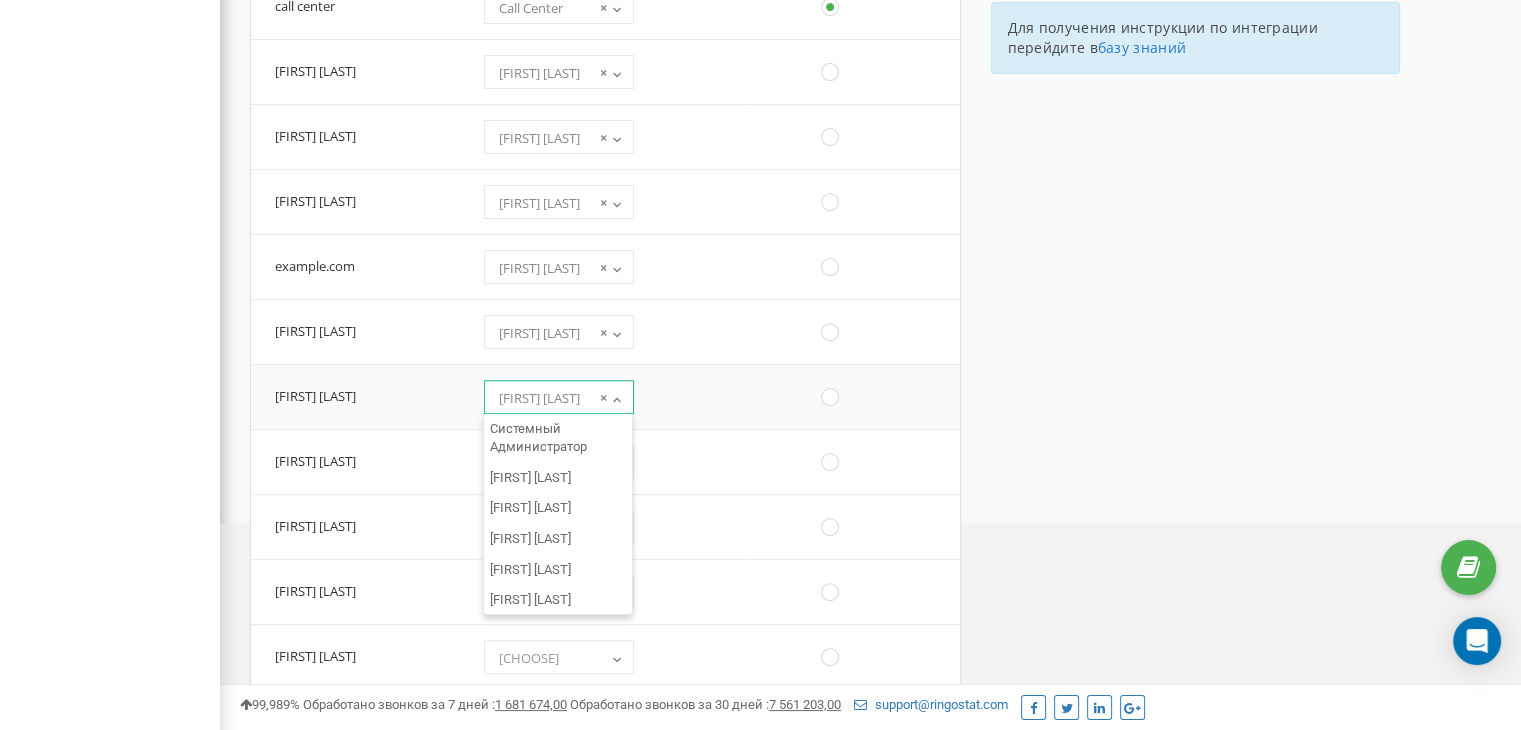 click on "× Dmitriy Irgl" at bounding box center [559, 398] 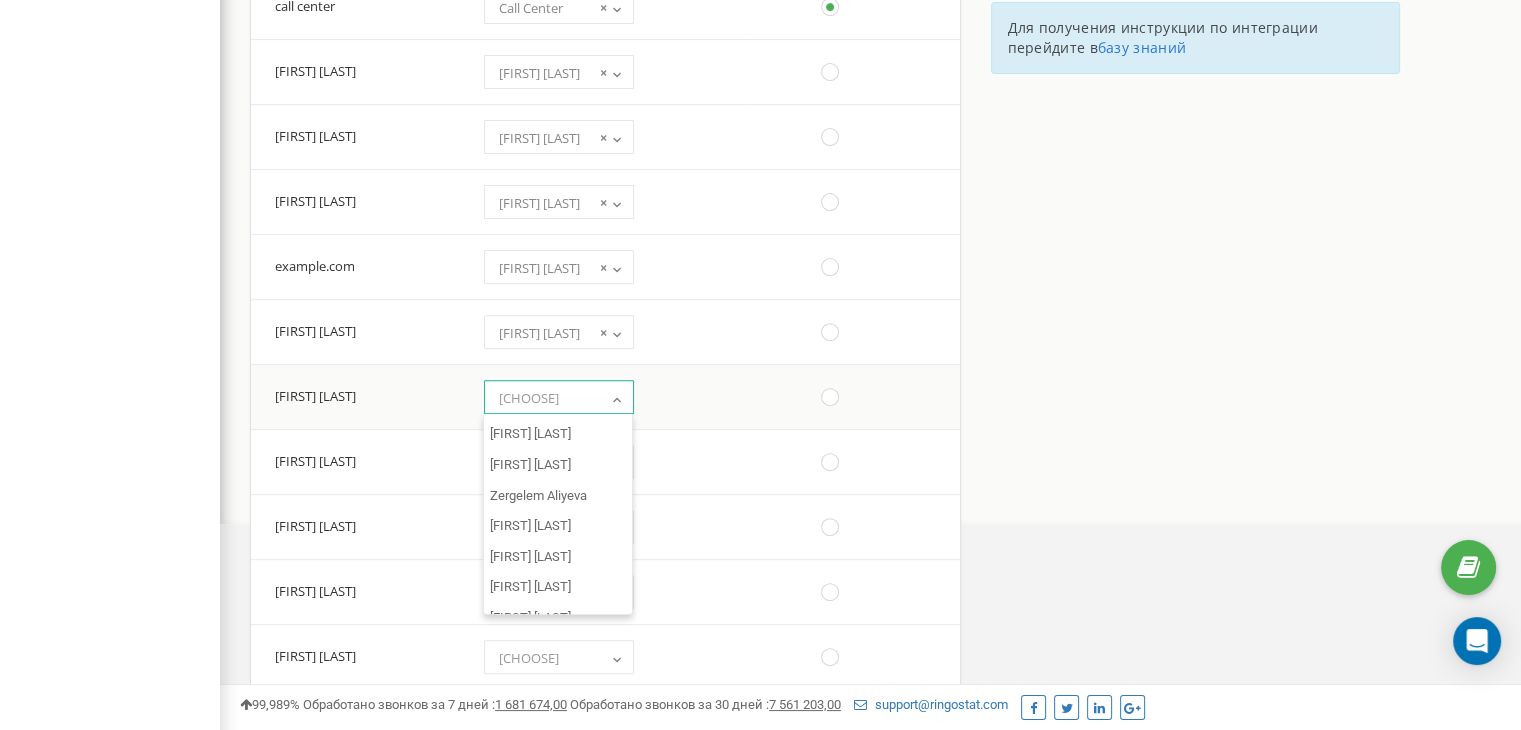scroll, scrollTop: 2816, scrollLeft: 0, axis: vertical 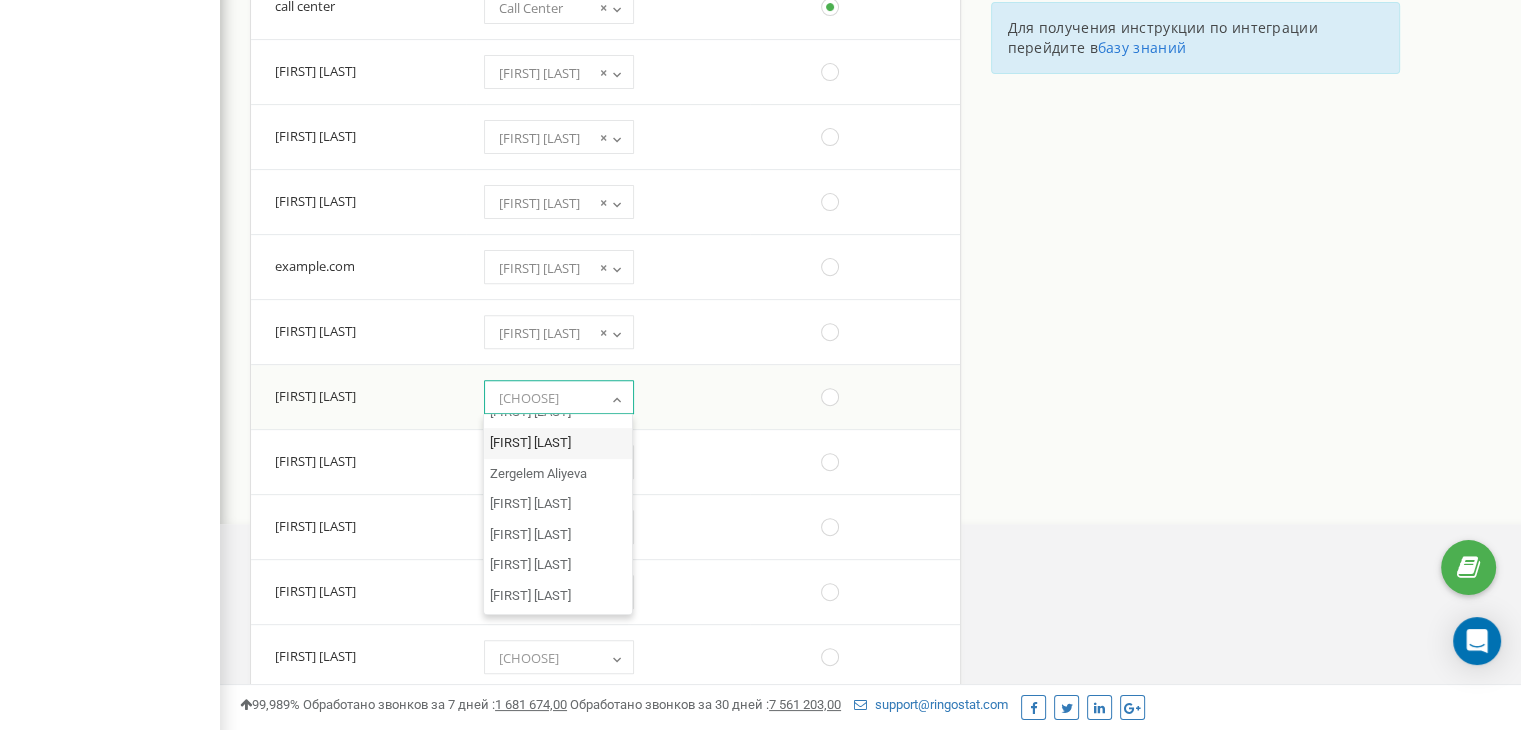select on "13562" 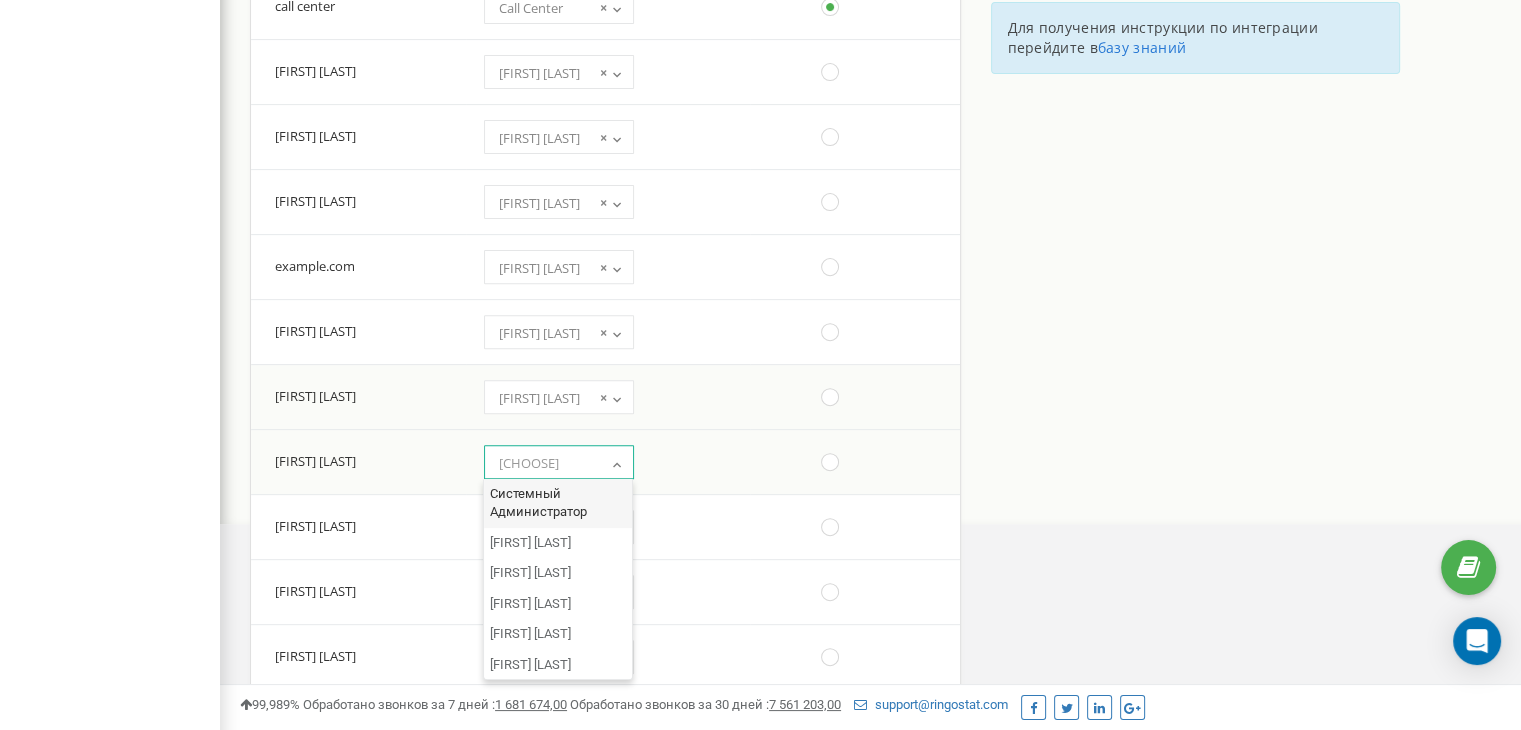 click on "Выбрать" at bounding box center [529, 463] 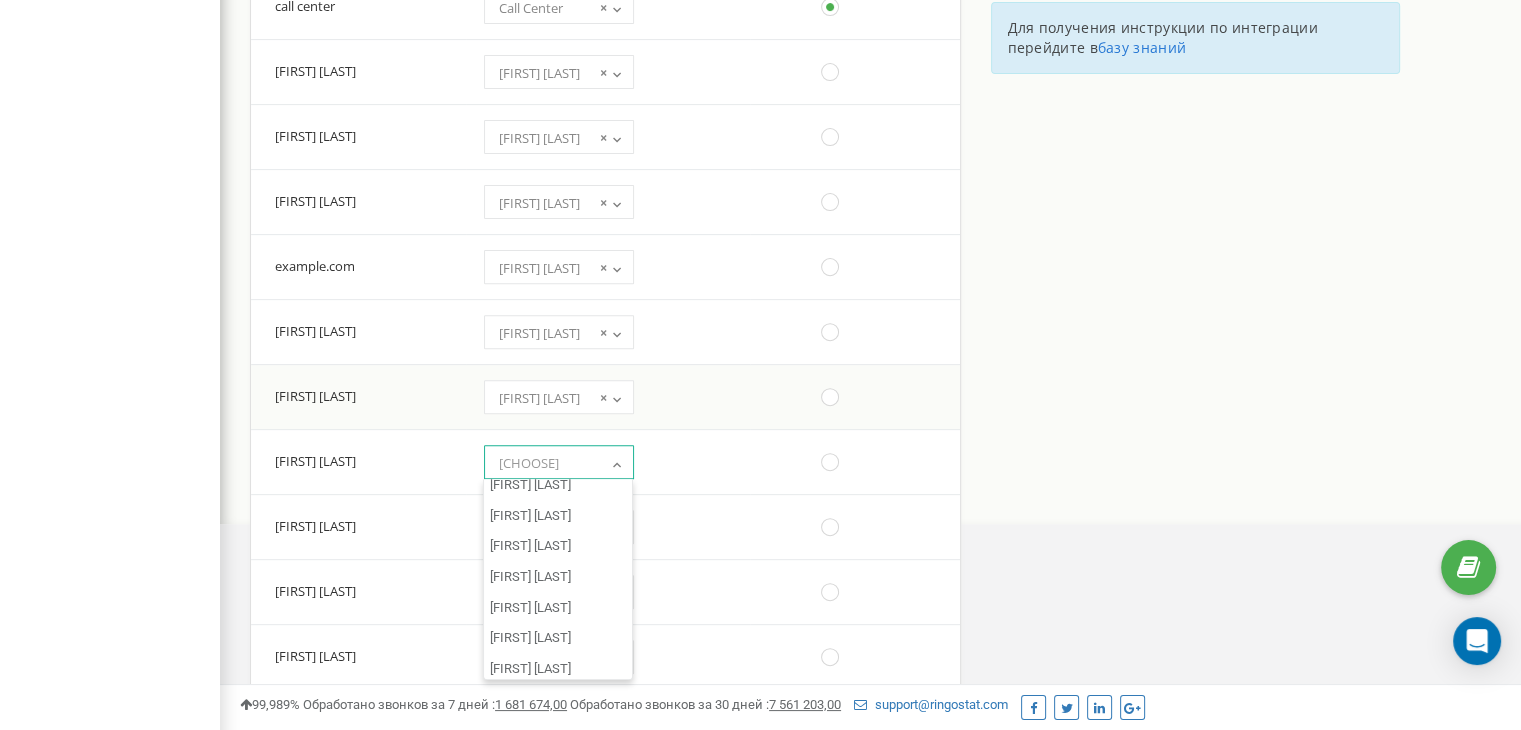 scroll, scrollTop: 4276, scrollLeft: 0, axis: vertical 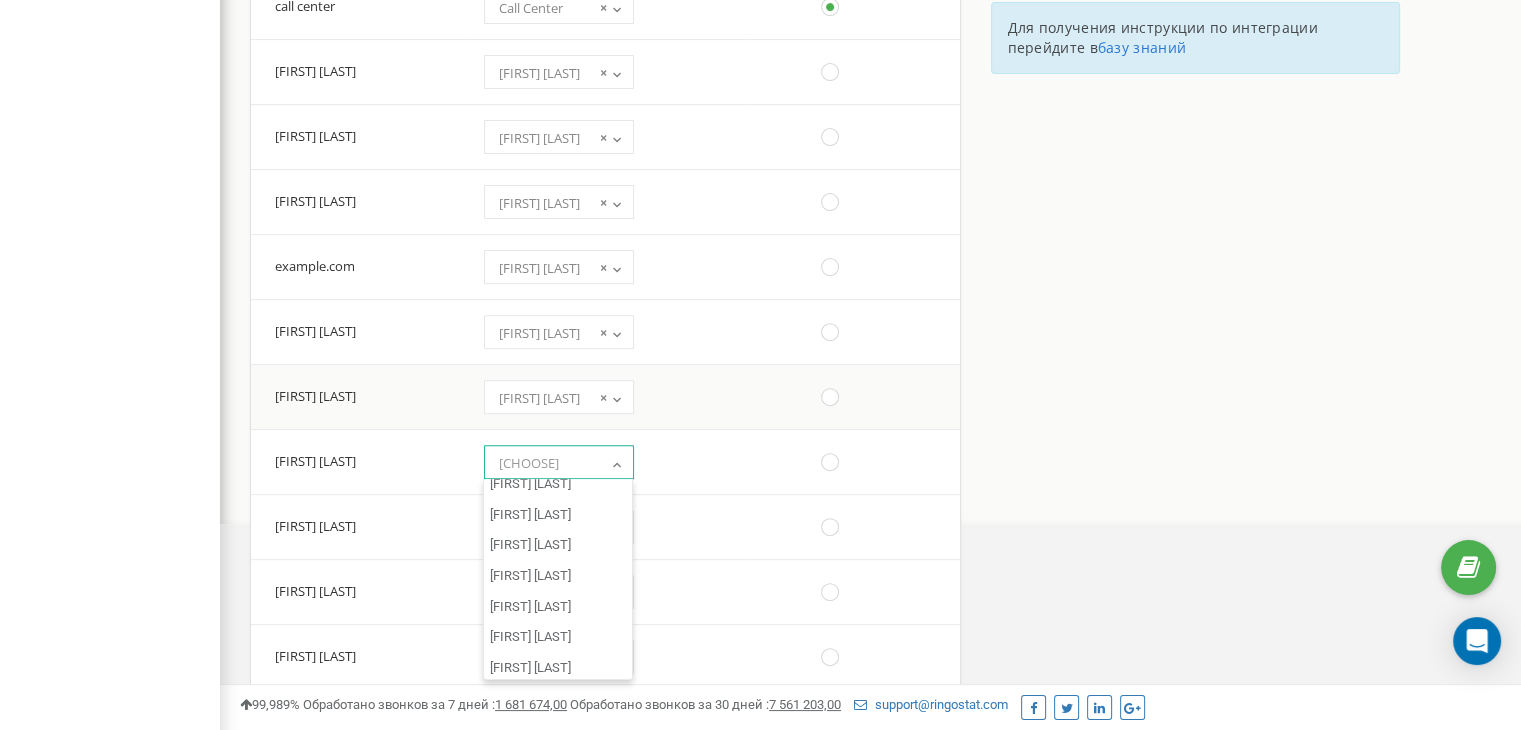 select on "31840" 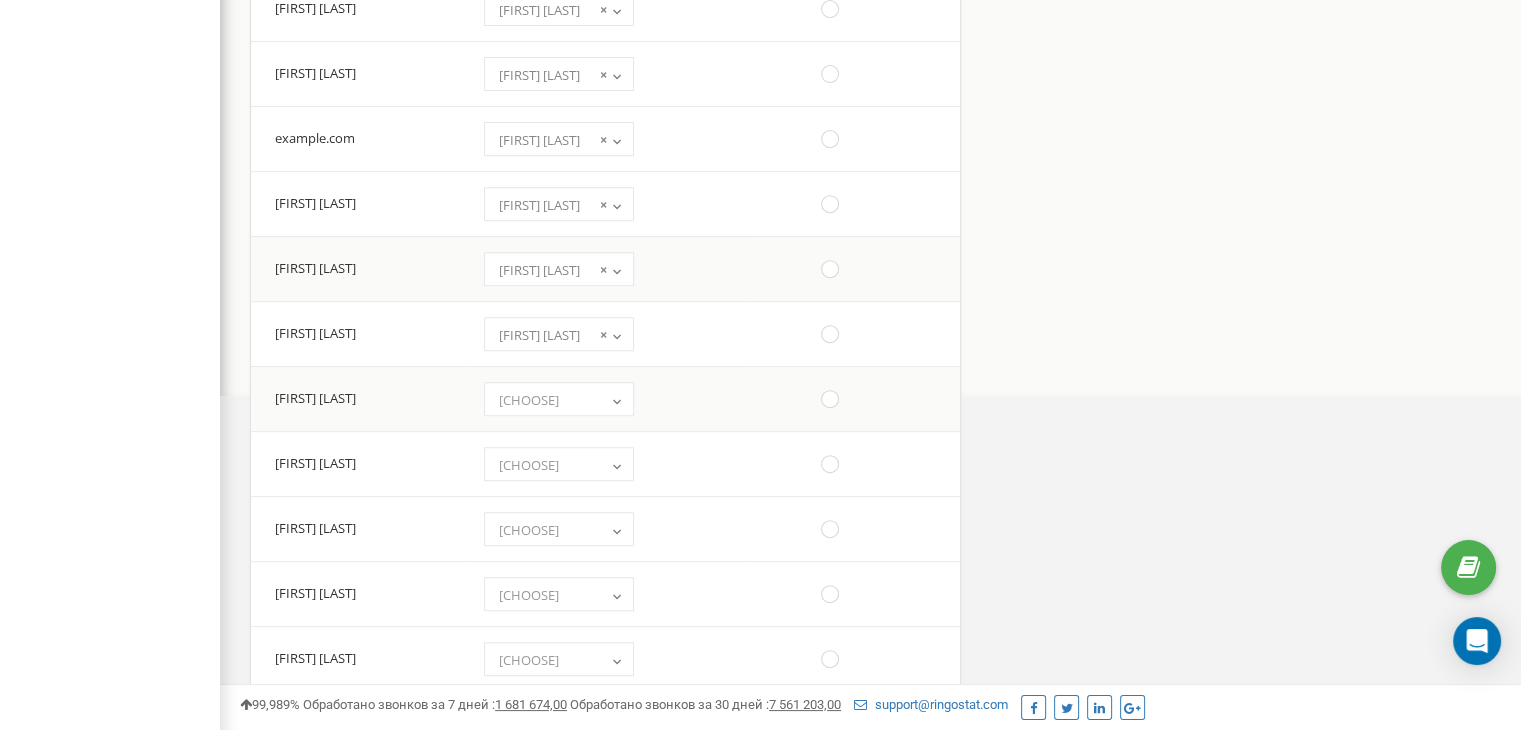 scroll, scrollTop: 803, scrollLeft: 0, axis: vertical 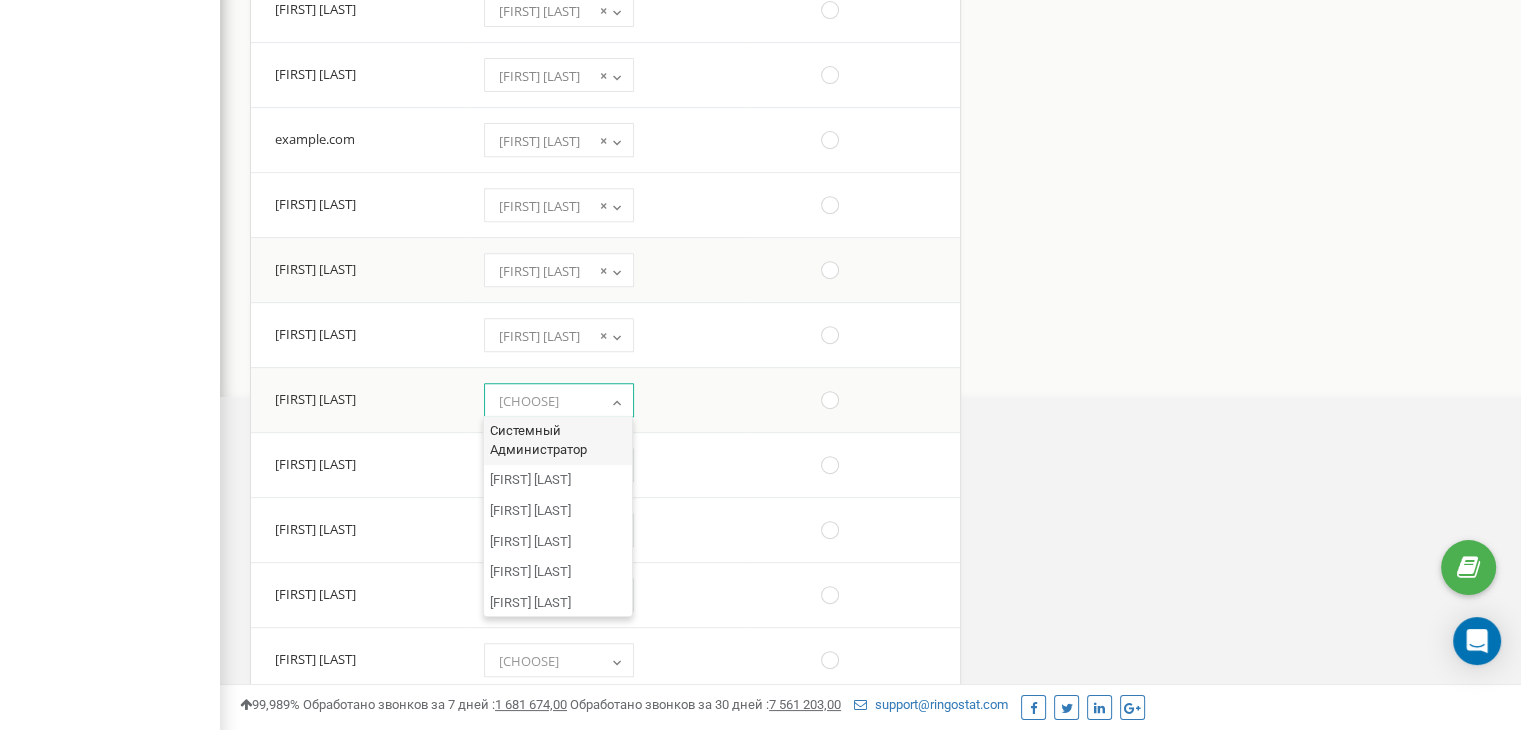 click on "Выбрать" at bounding box center (529, 401) 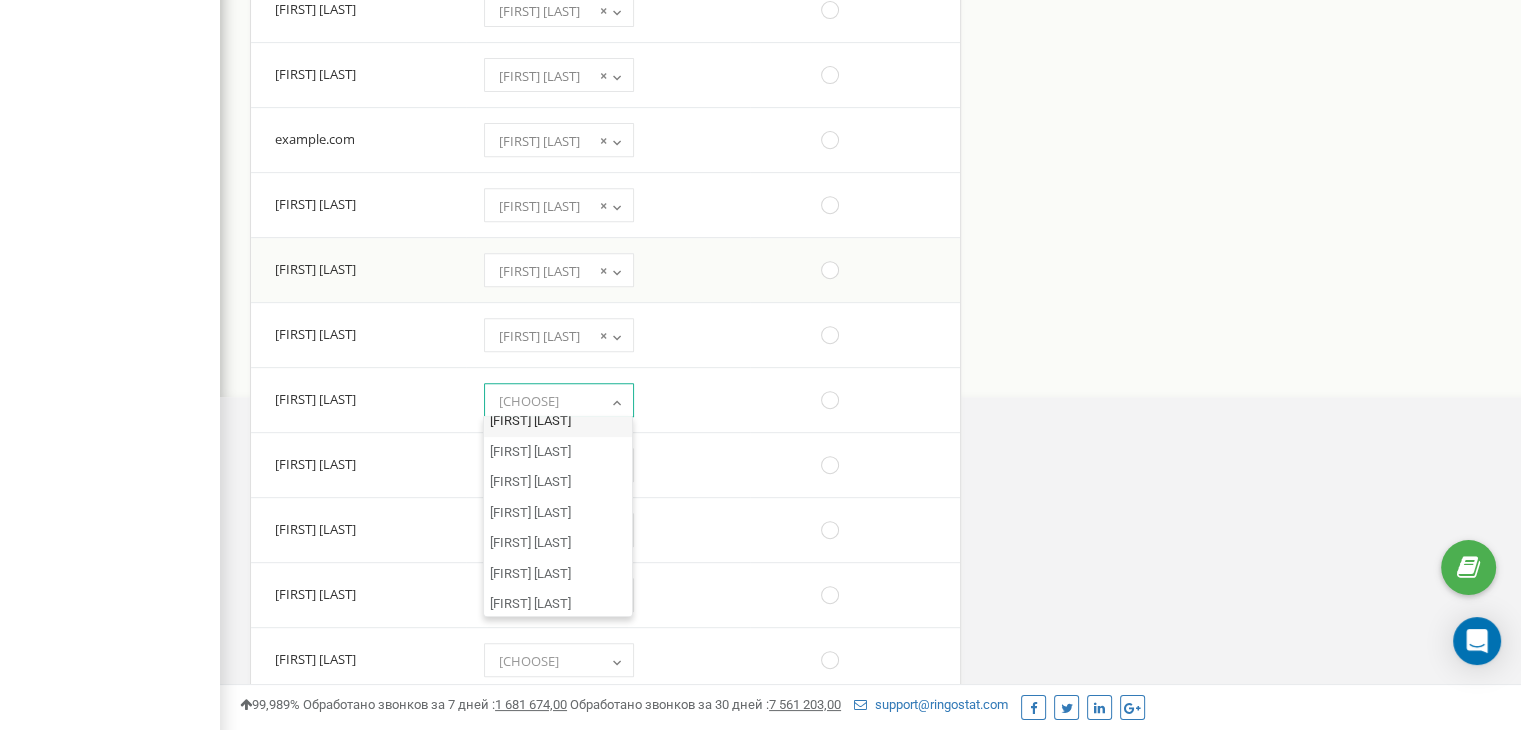 scroll, scrollTop: 91, scrollLeft: 0, axis: vertical 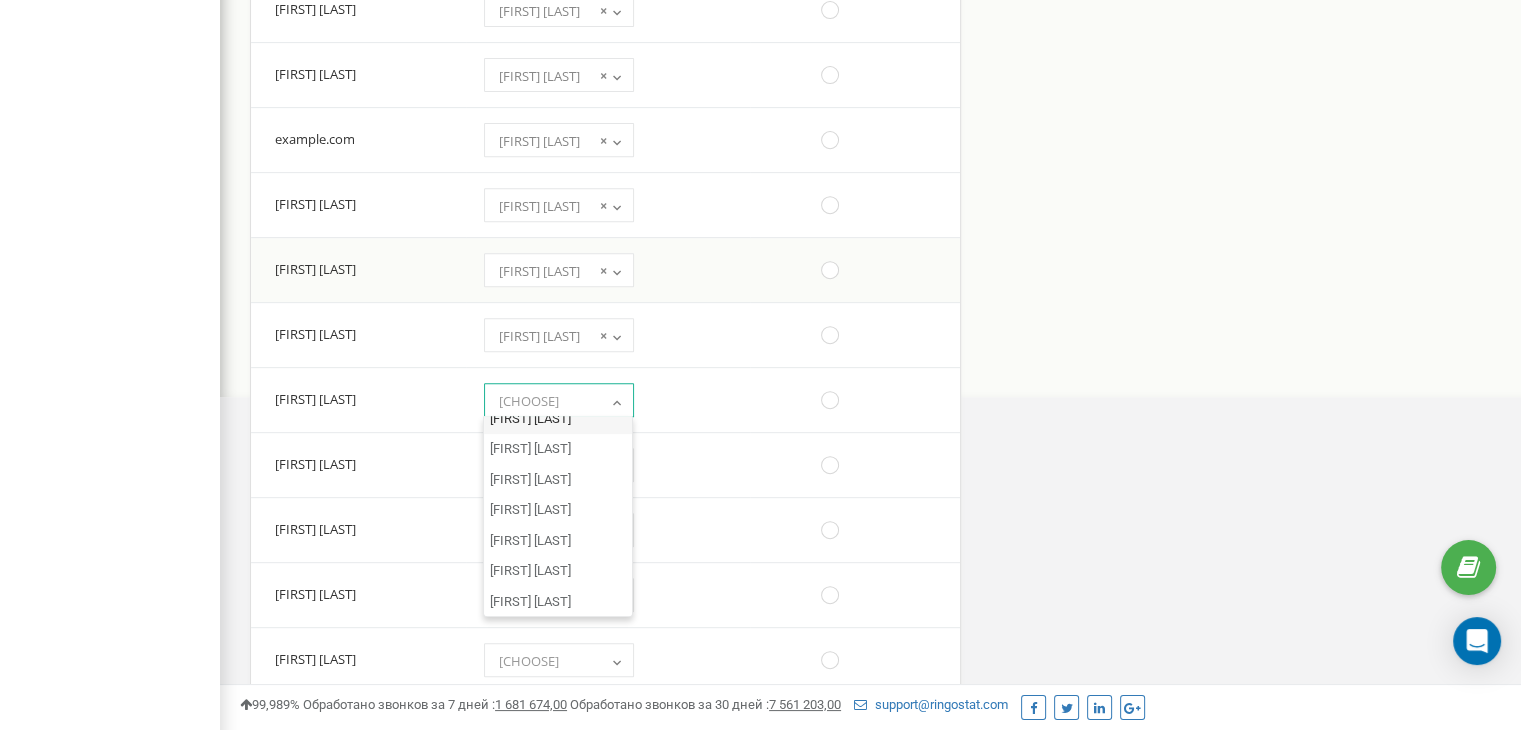 select on "7186" 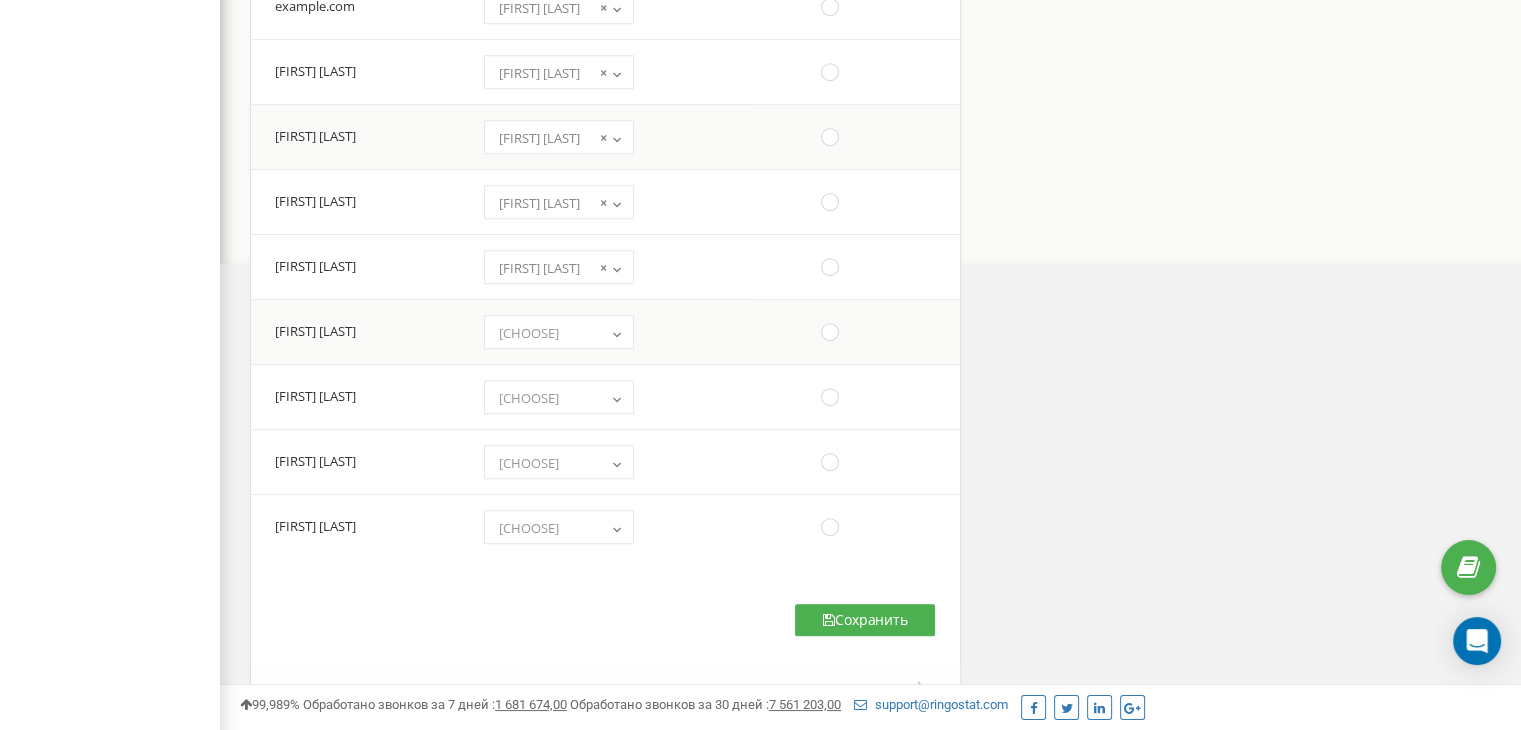 scroll, scrollTop: 944, scrollLeft: 0, axis: vertical 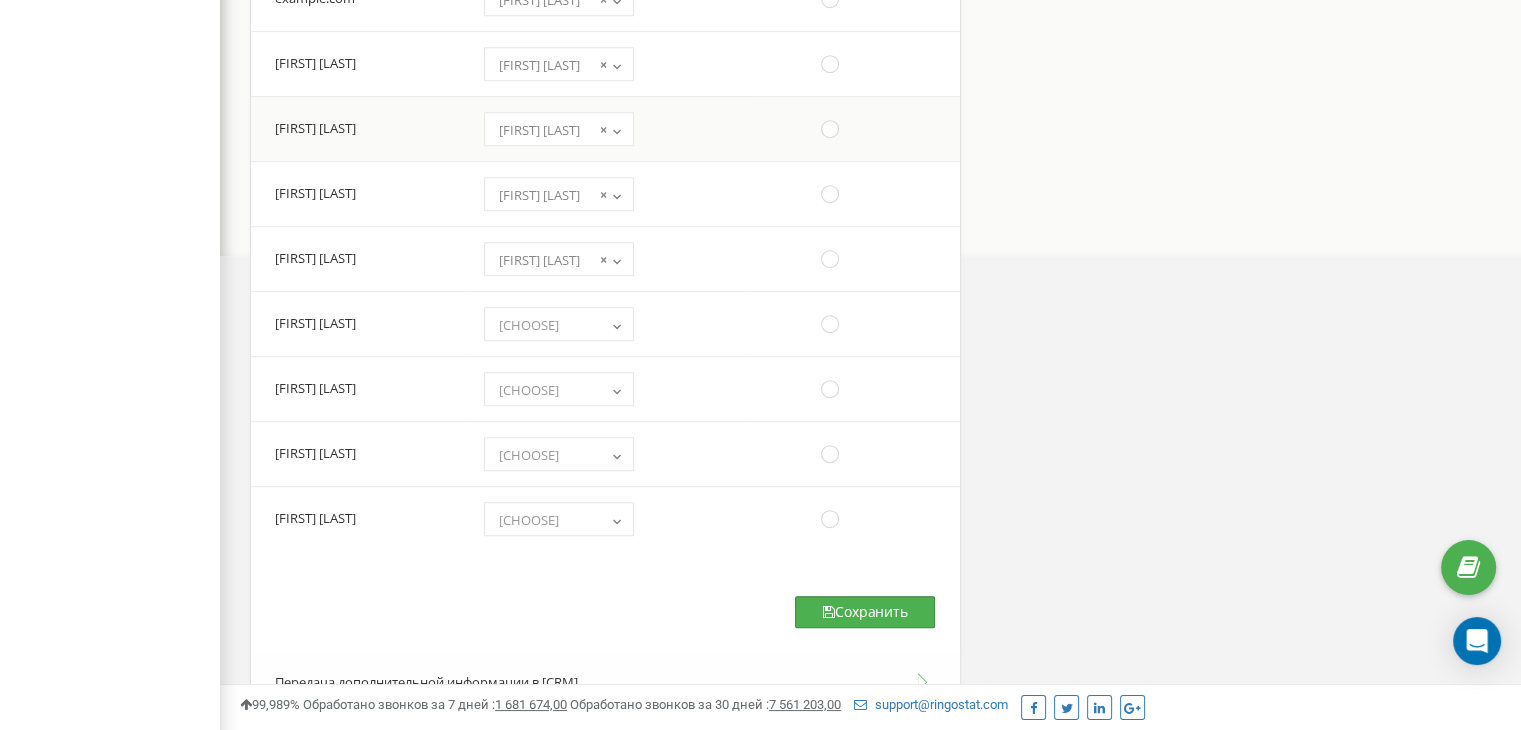 click on "Сохранить" at bounding box center (865, 612) 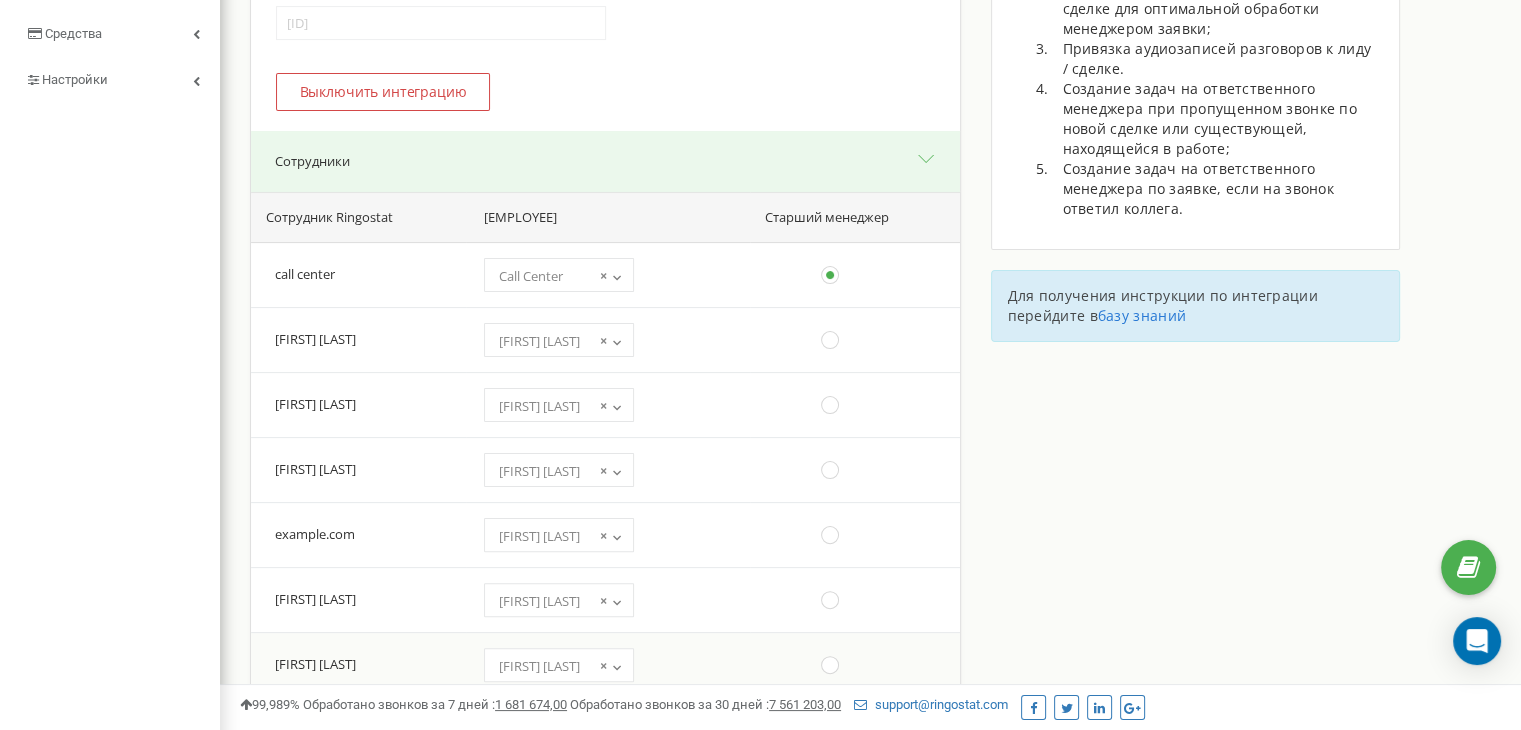 scroll, scrollTop: 420, scrollLeft: 0, axis: vertical 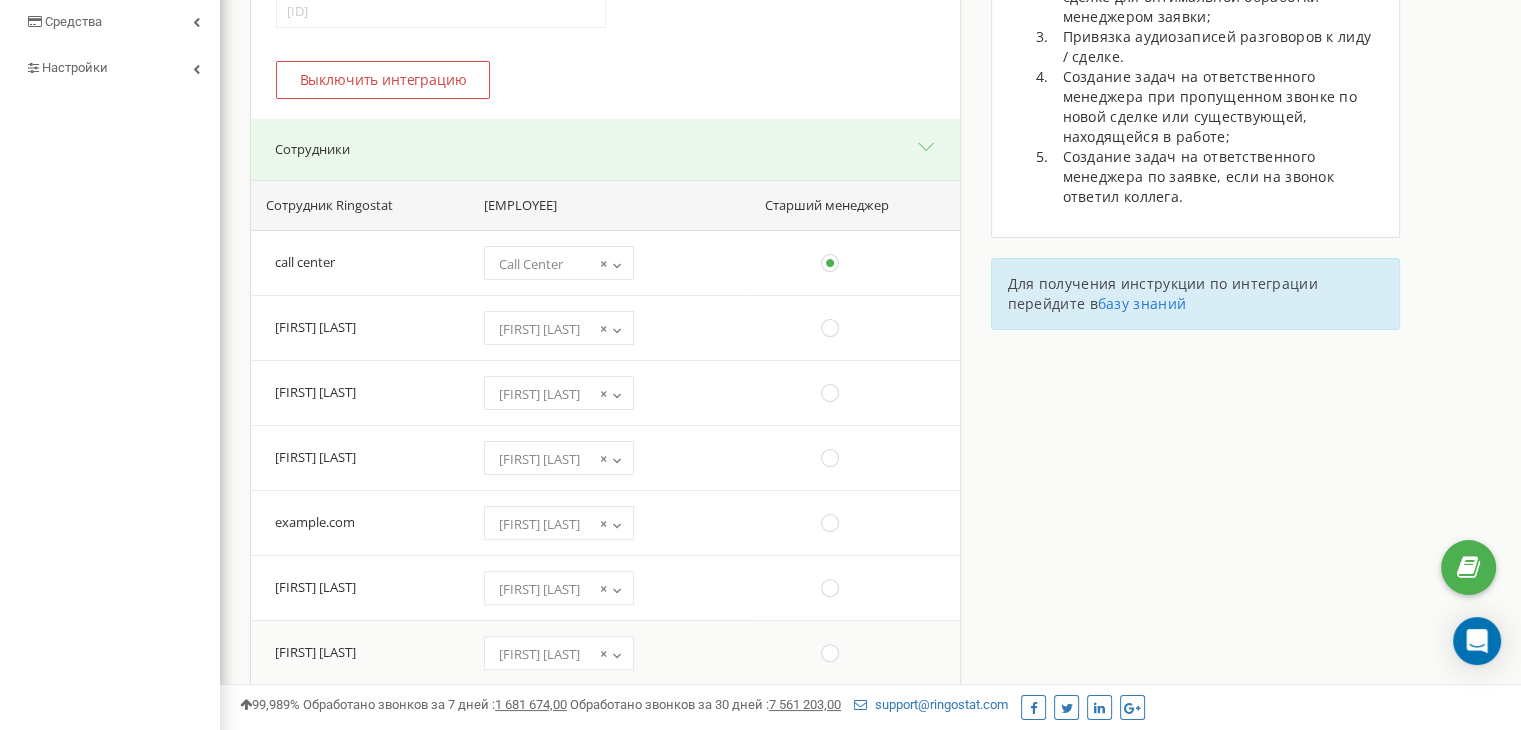 click on "[FIRST] [LAST]" at bounding box center [358, 327] 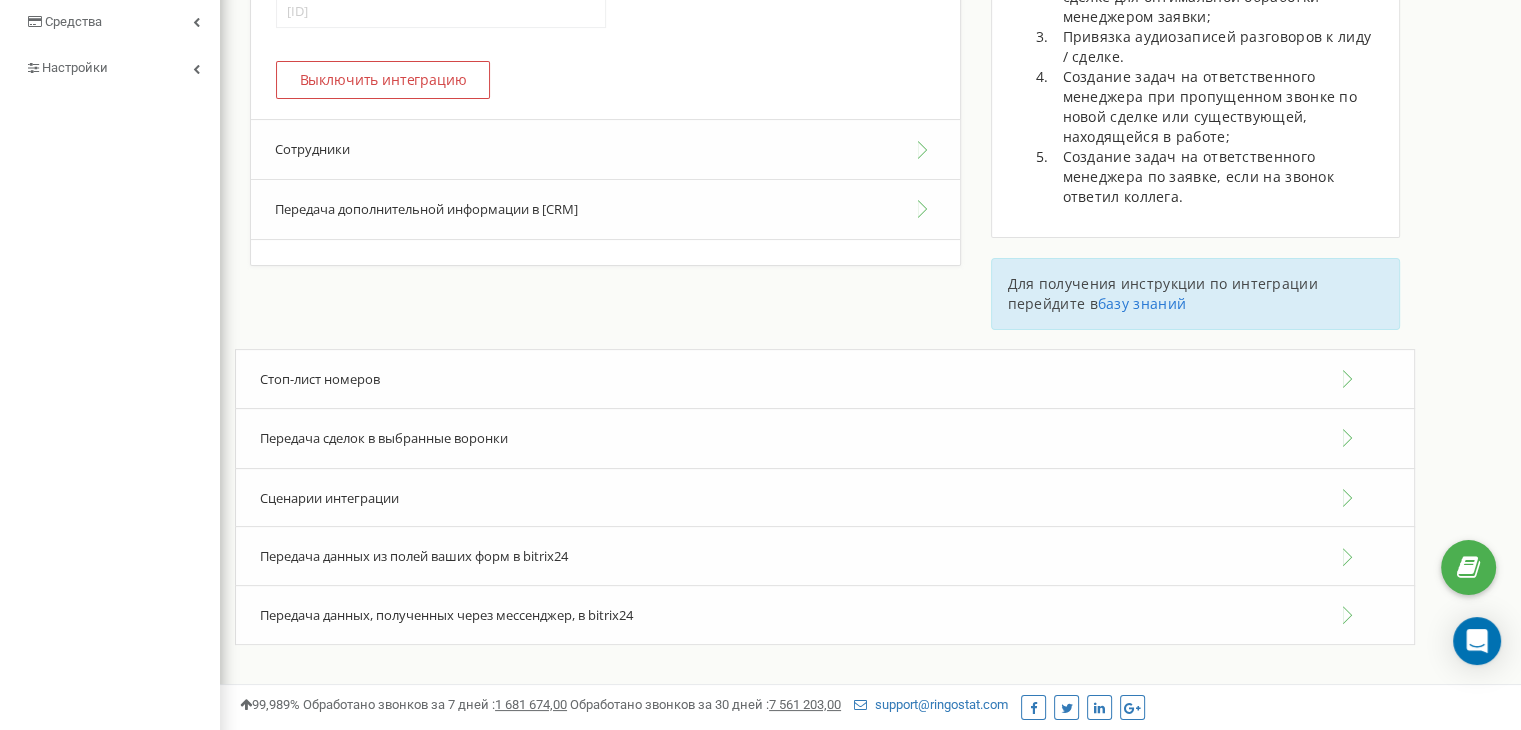 click on "Передача дополнительной информации в Bitrix24" at bounding box center [605, 210] 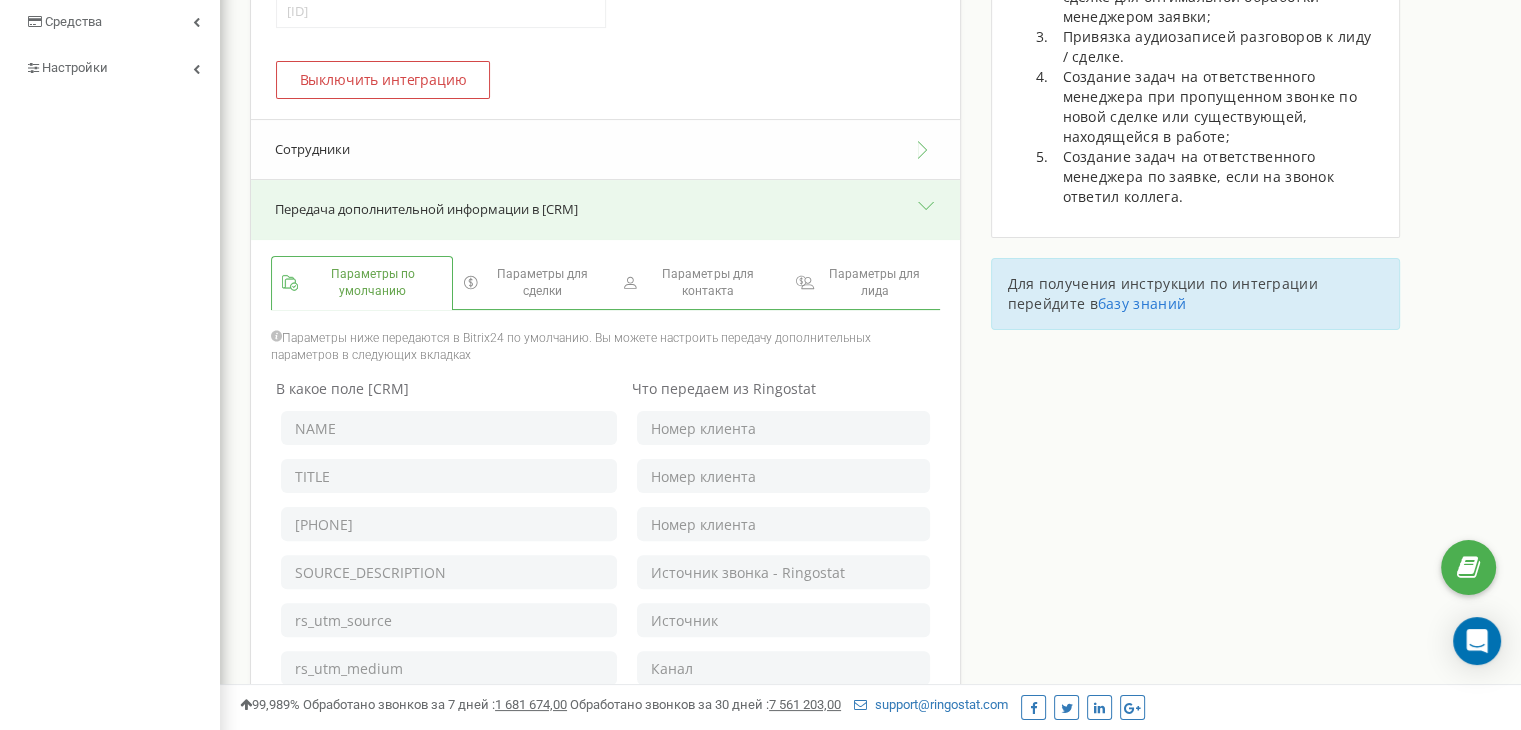 click on "Передача дополнительной информации в Bitrix24" at bounding box center (605, 210) 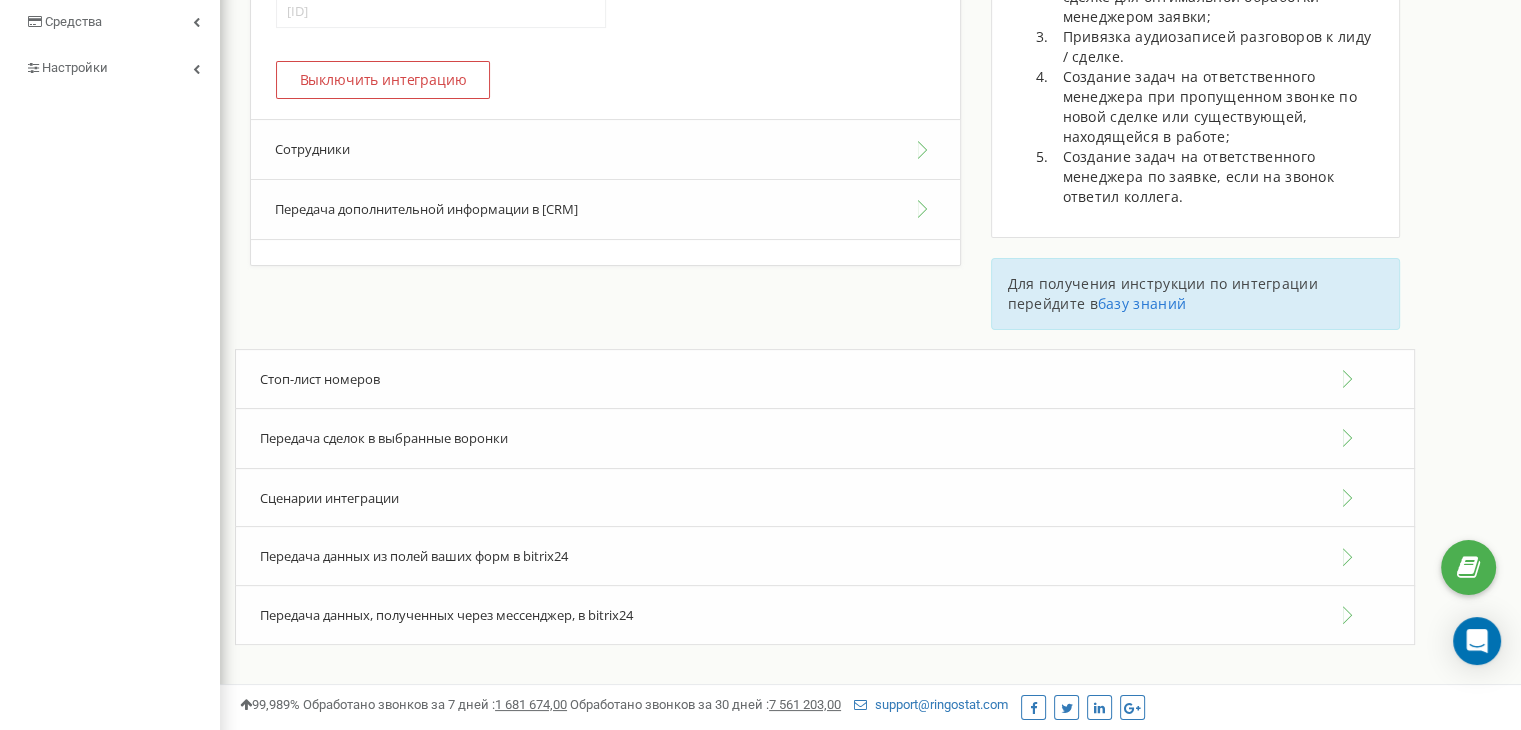 click on "Сотрудники" at bounding box center (605, 149) 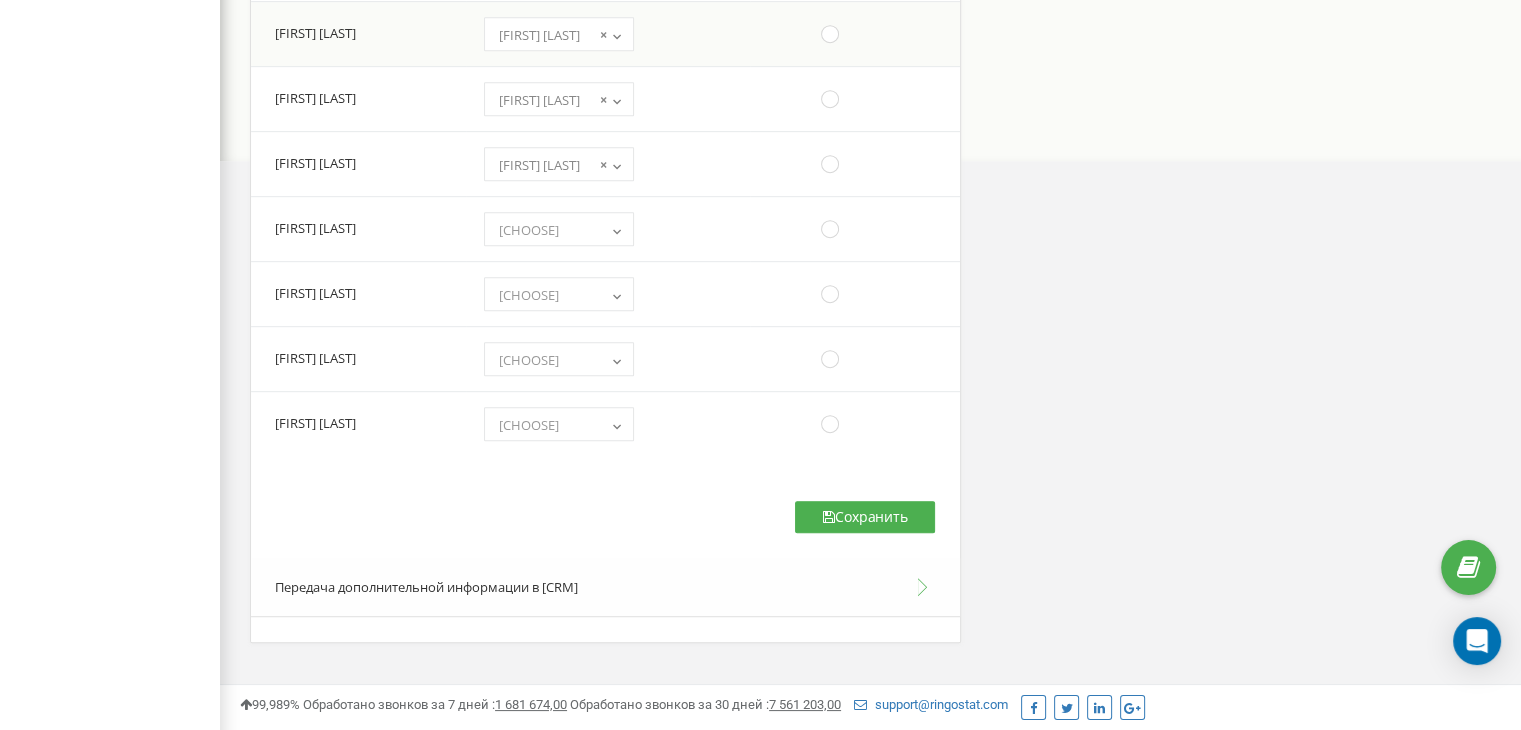scroll, scrollTop: 1040, scrollLeft: 0, axis: vertical 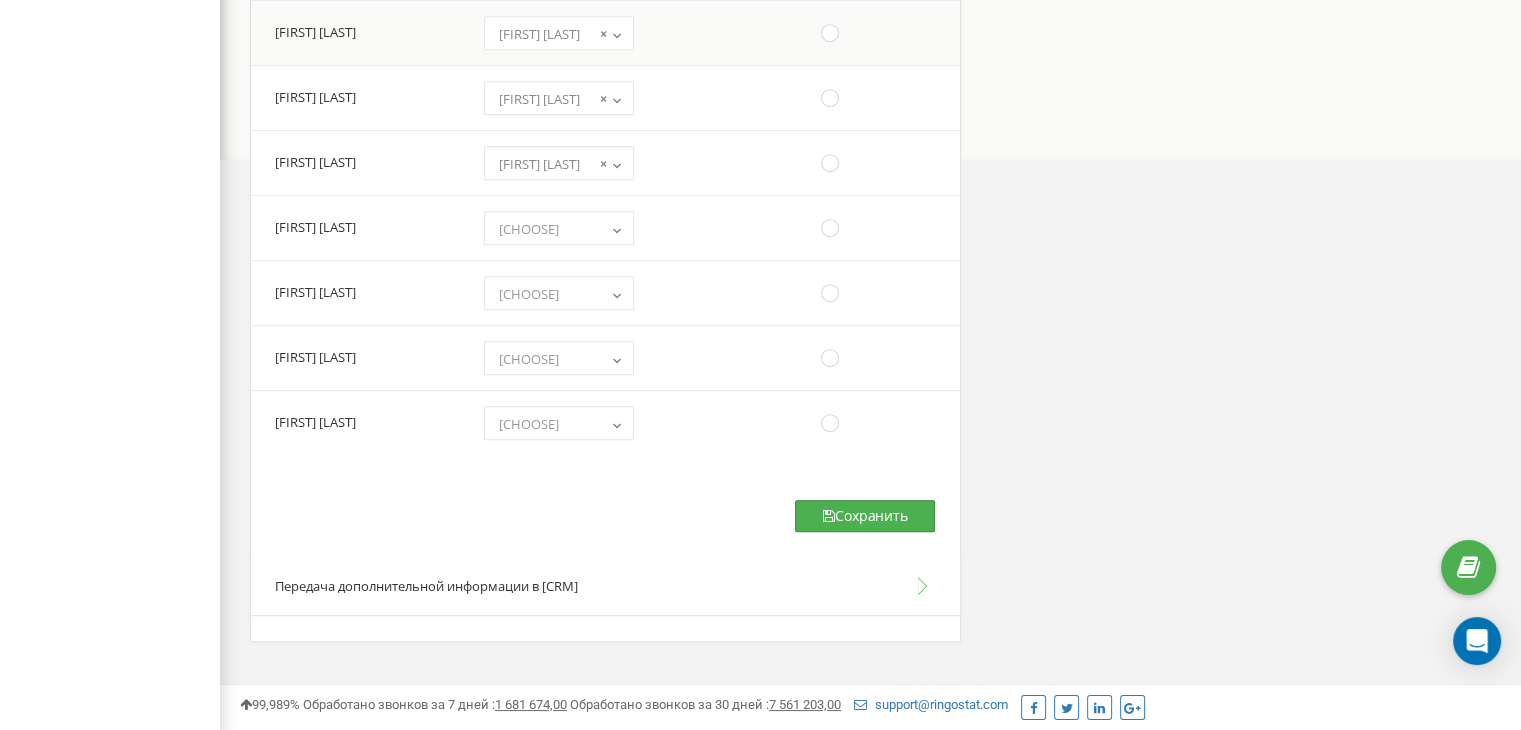 click on "Сохранить" at bounding box center [865, 516] 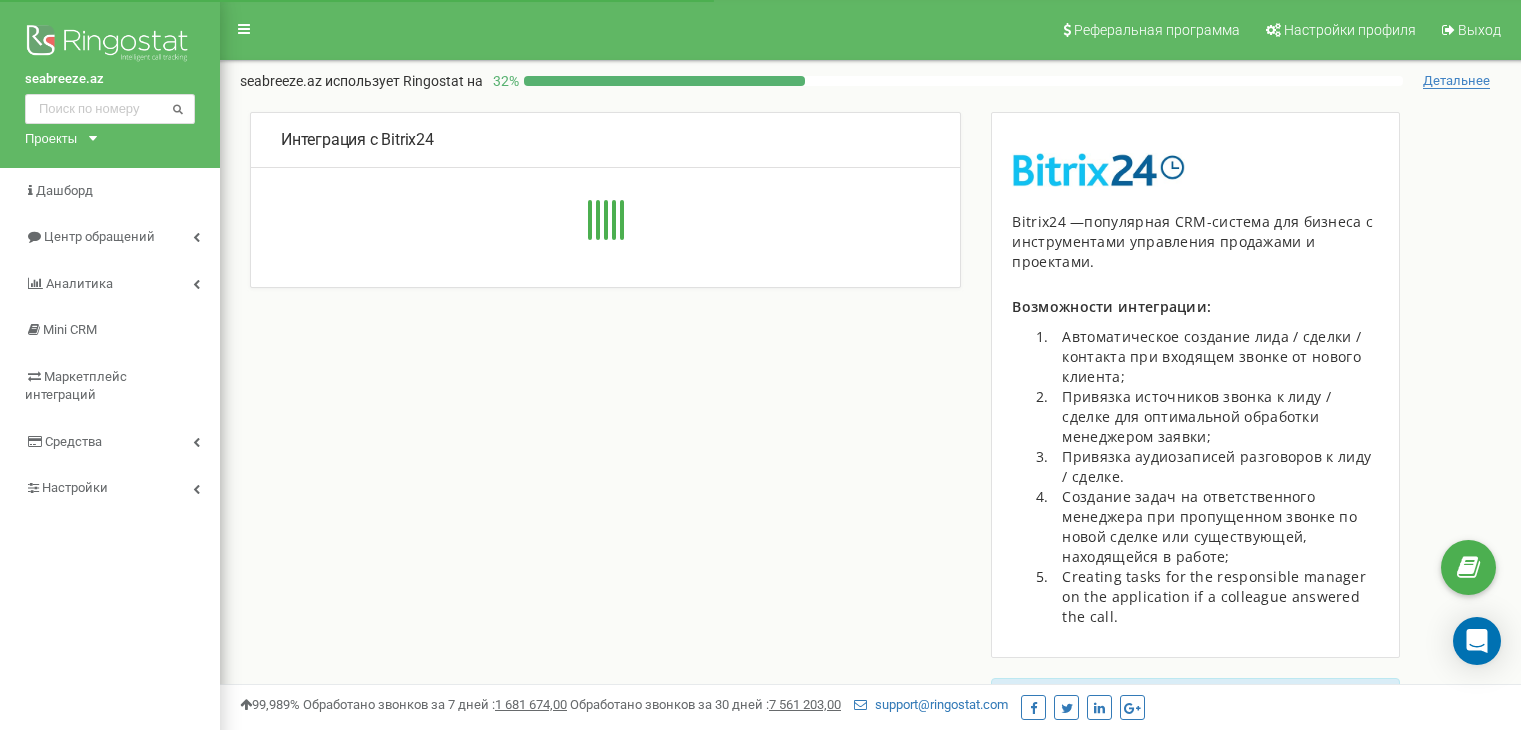 scroll, scrollTop: 470, scrollLeft: 0, axis: vertical 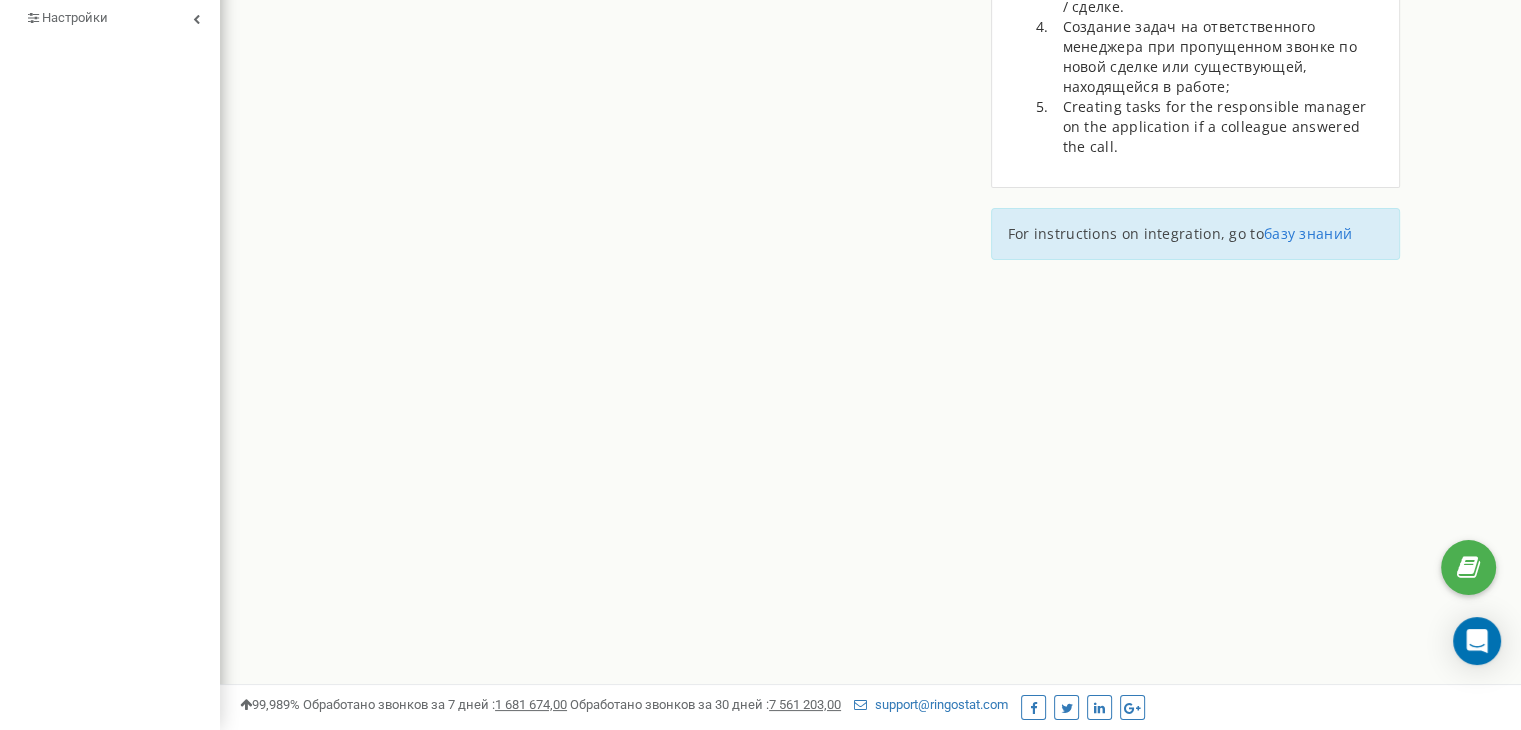type on "https://crm.gipgroup.net/rest/103/n32xmxt85fviwn9f/" 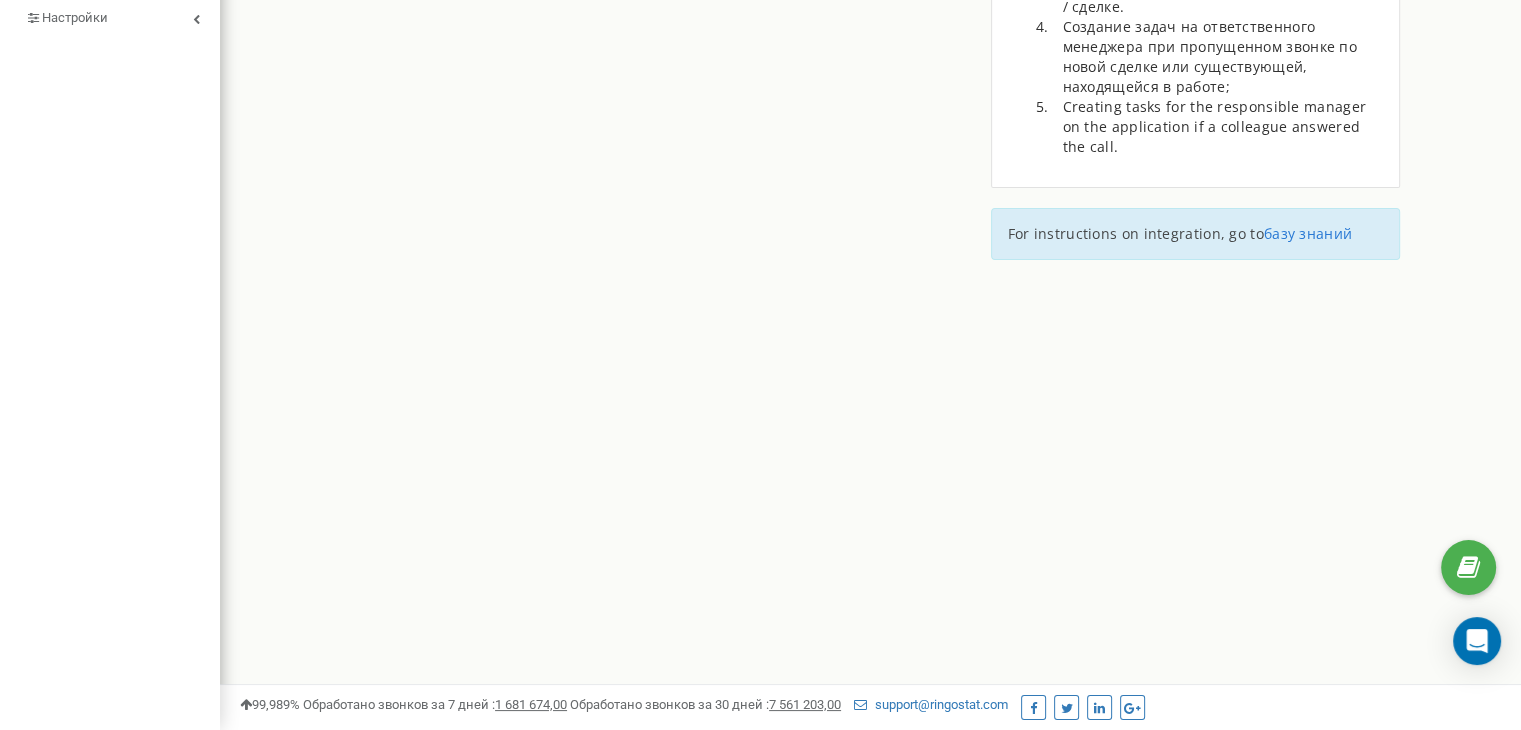 type on "https://crm.gipgroup.net" 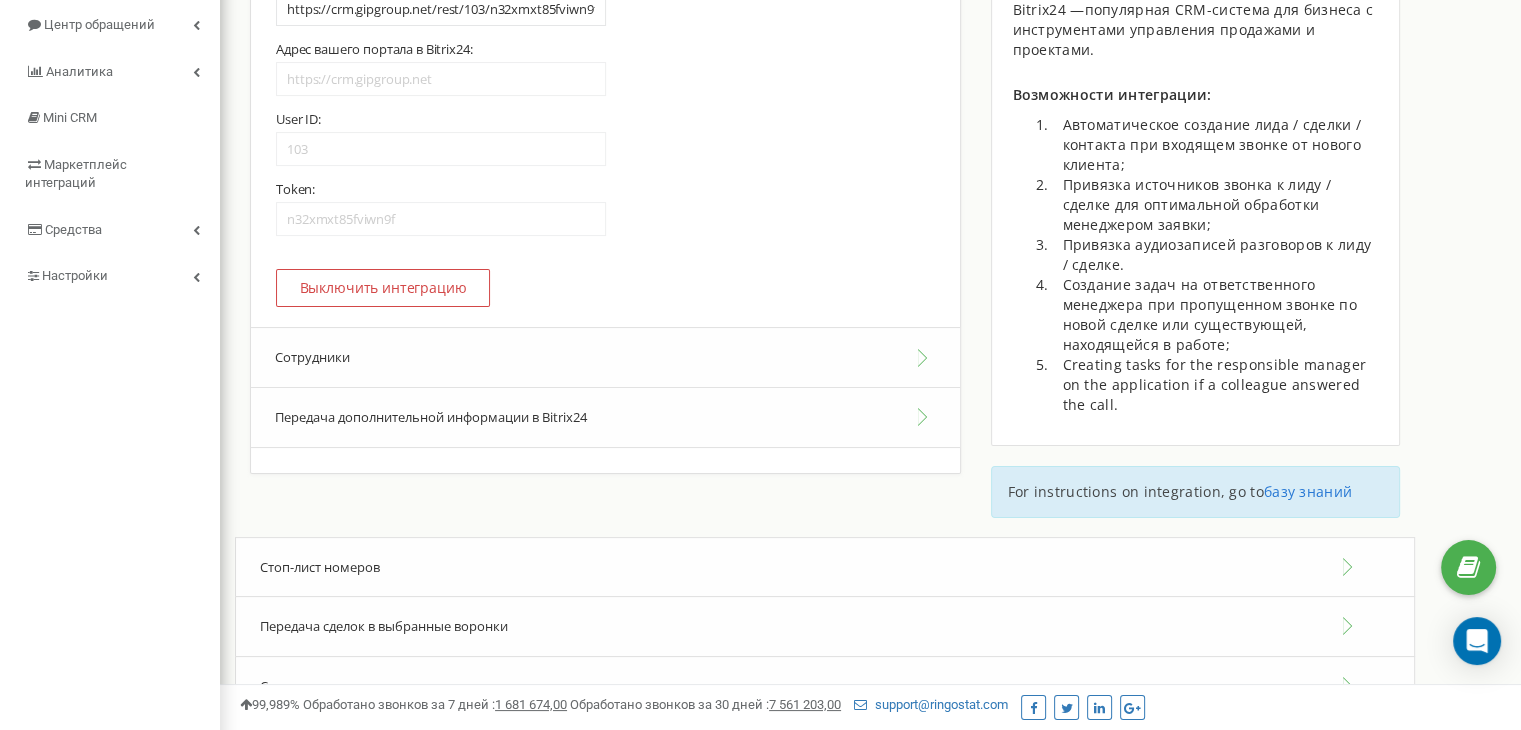 scroll, scrollTop: 215, scrollLeft: 0, axis: vertical 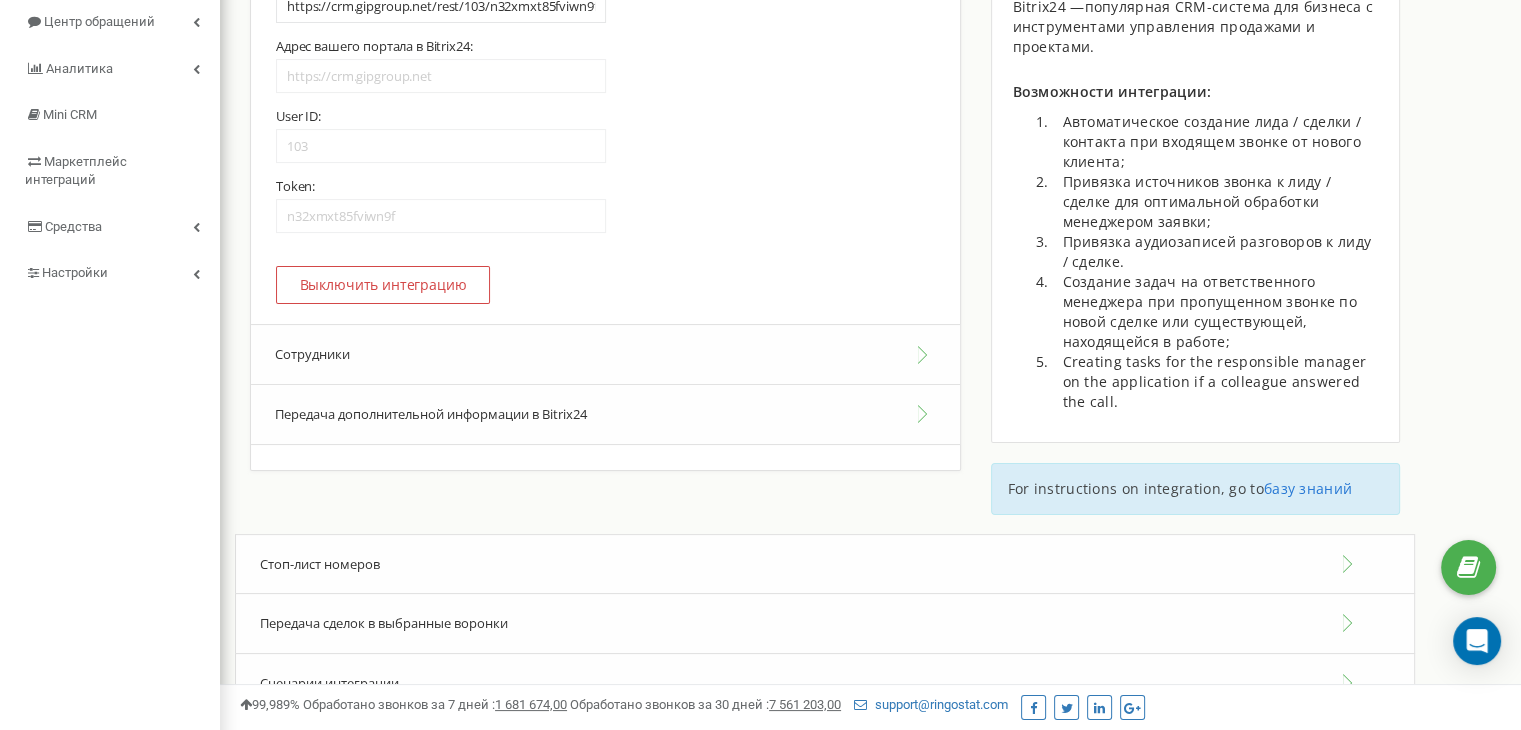 click on "Сотрудники" at bounding box center [605, 354] 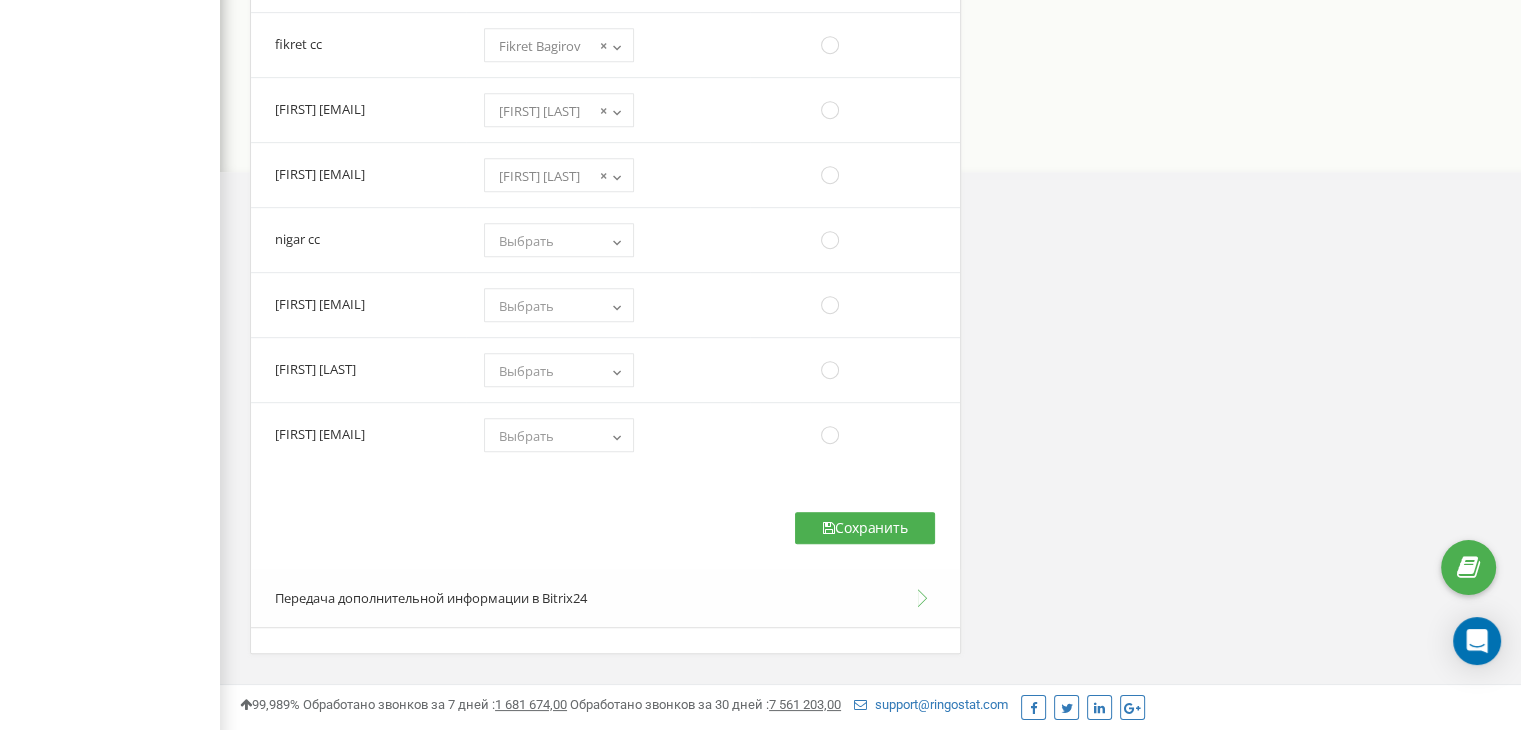 scroll, scrollTop: 1032, scrollLeft: 0, axis: vertical 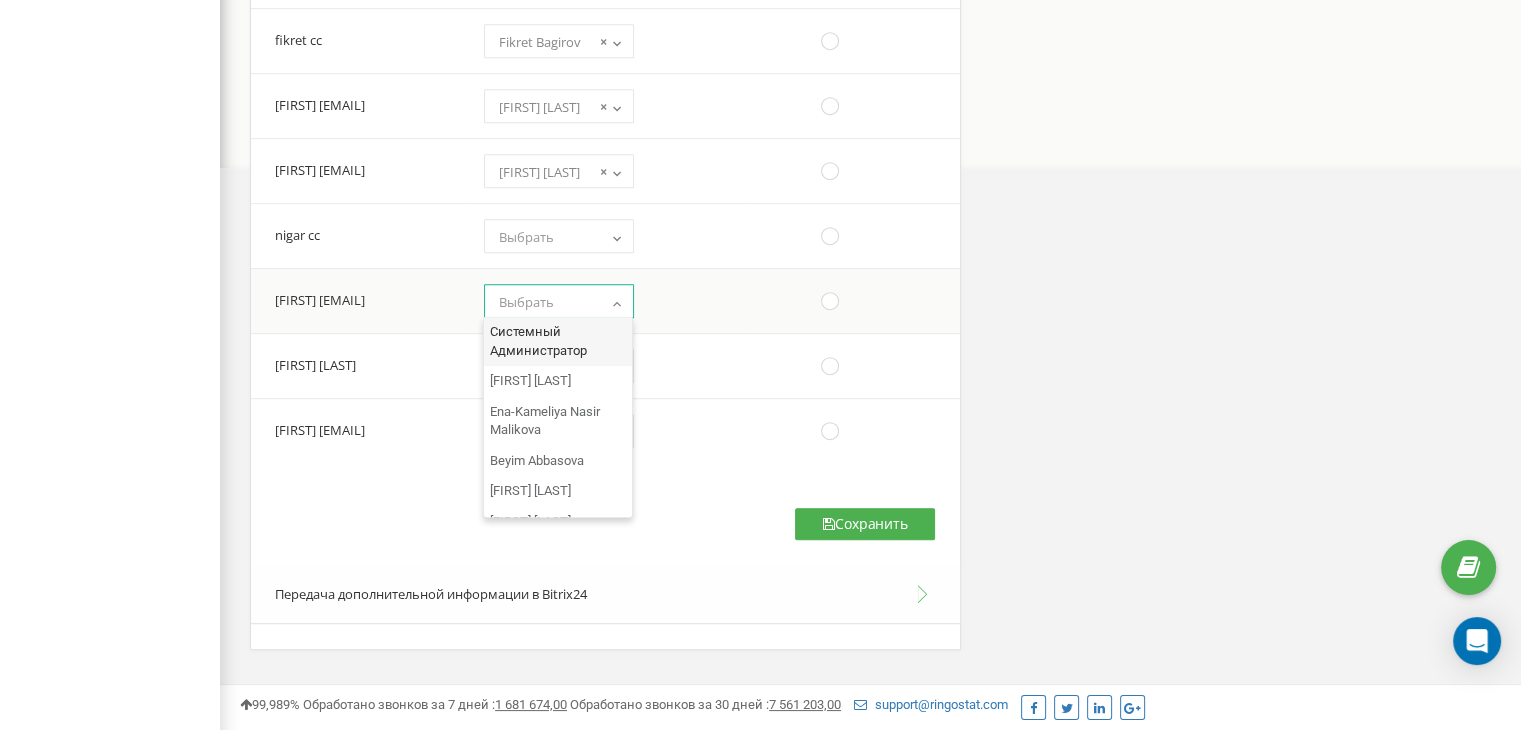 click on "Выбрать" at bounding box center (526, 302) 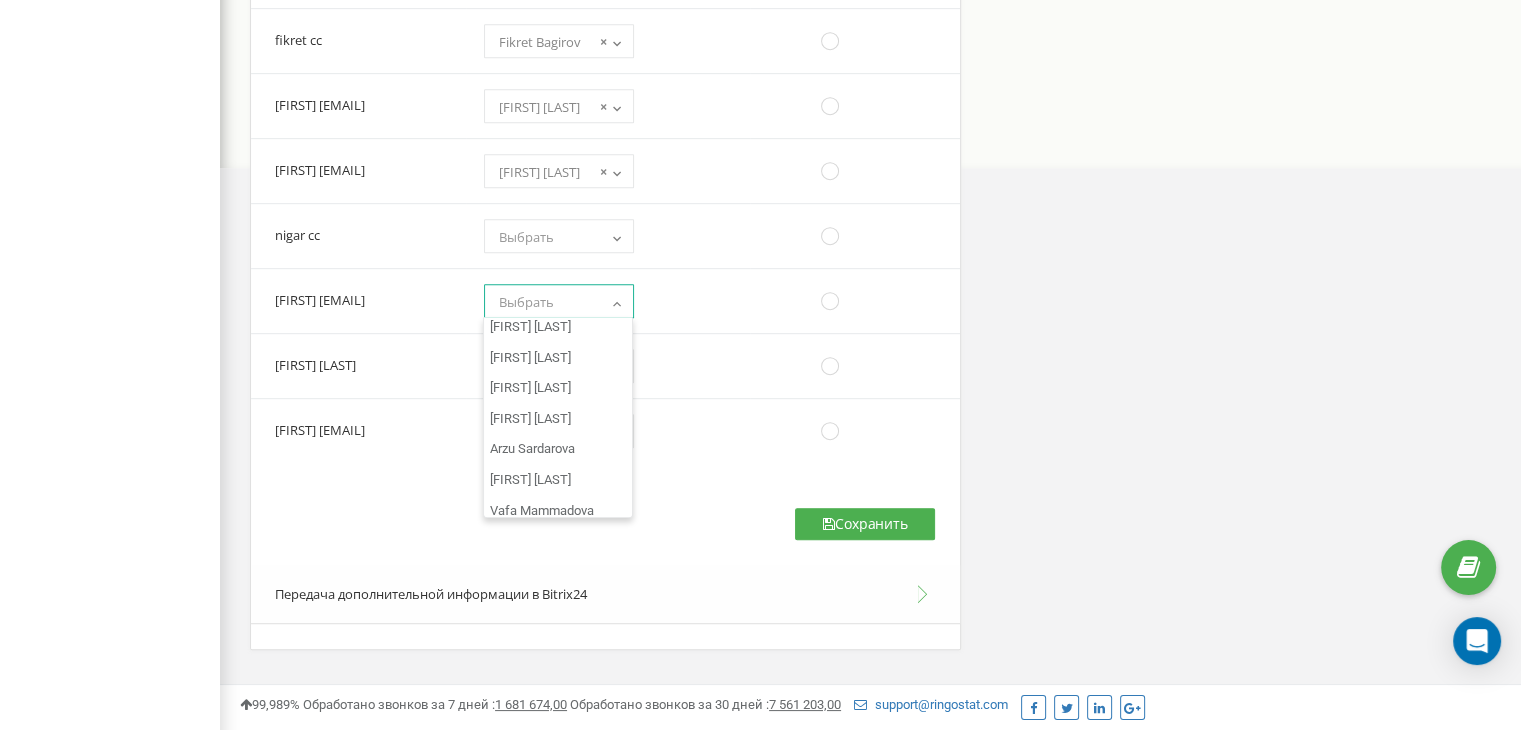 scroll, scrollTop: 3754, scrollLeft: 0, axis: vertical 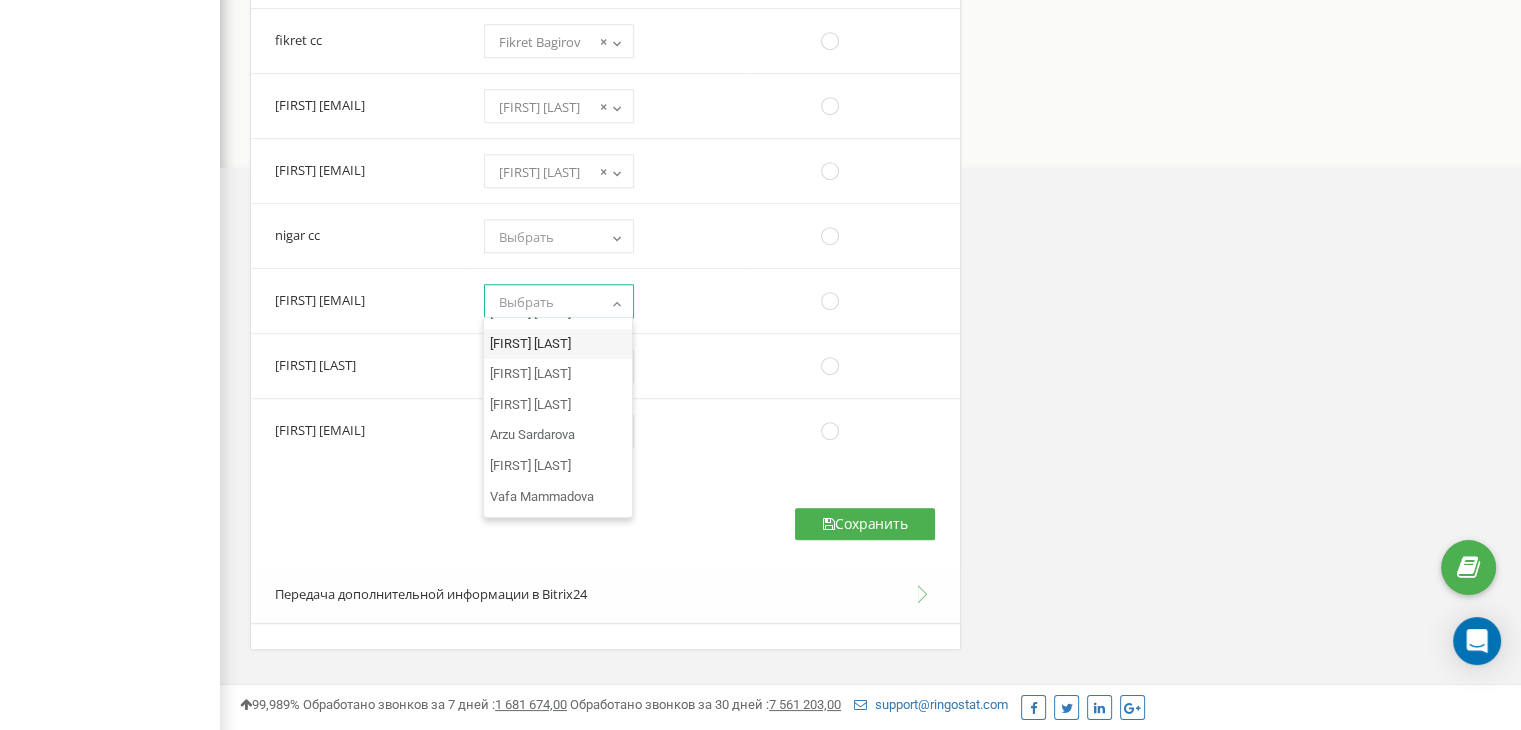 select on "26607" 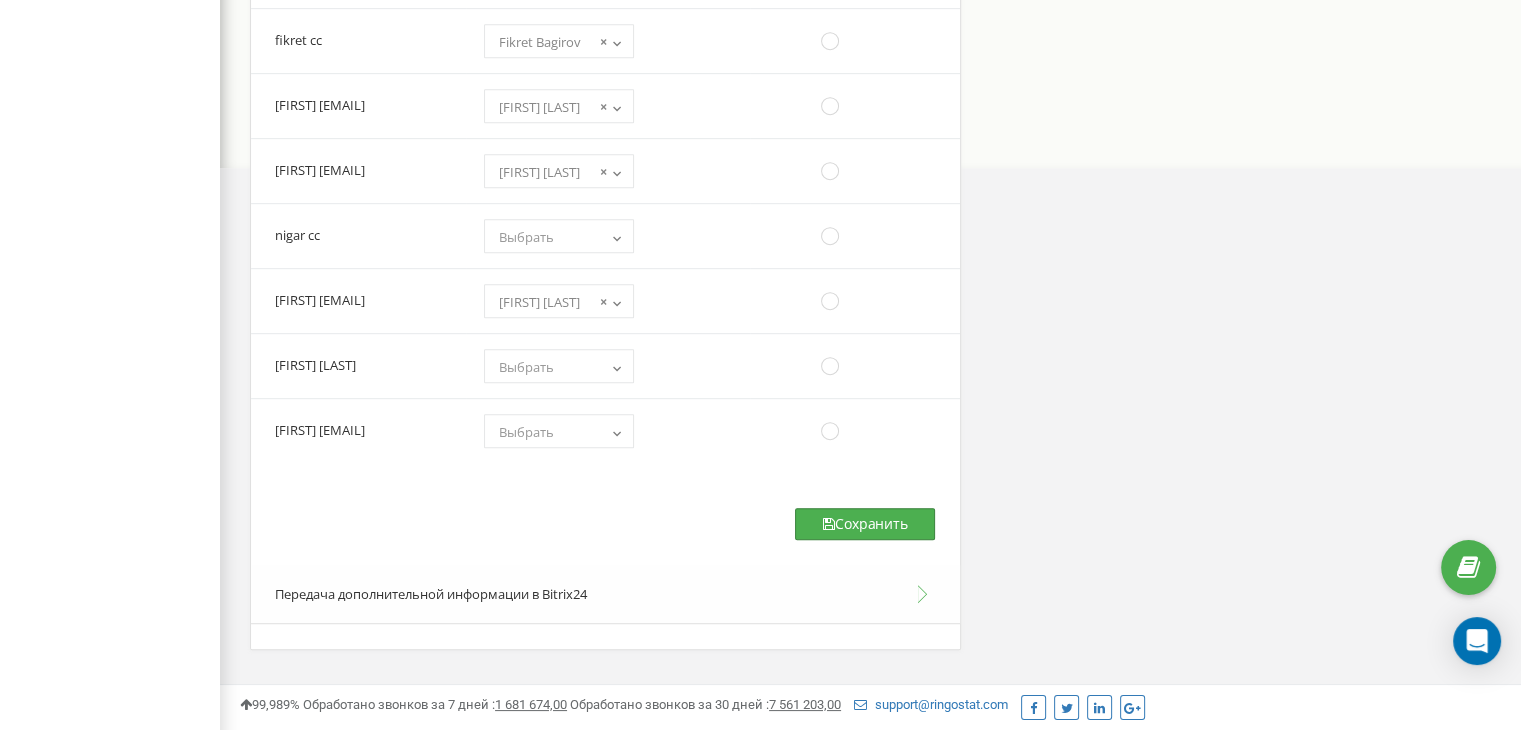 click on "Сохранить" at bounding box center [865, 524] 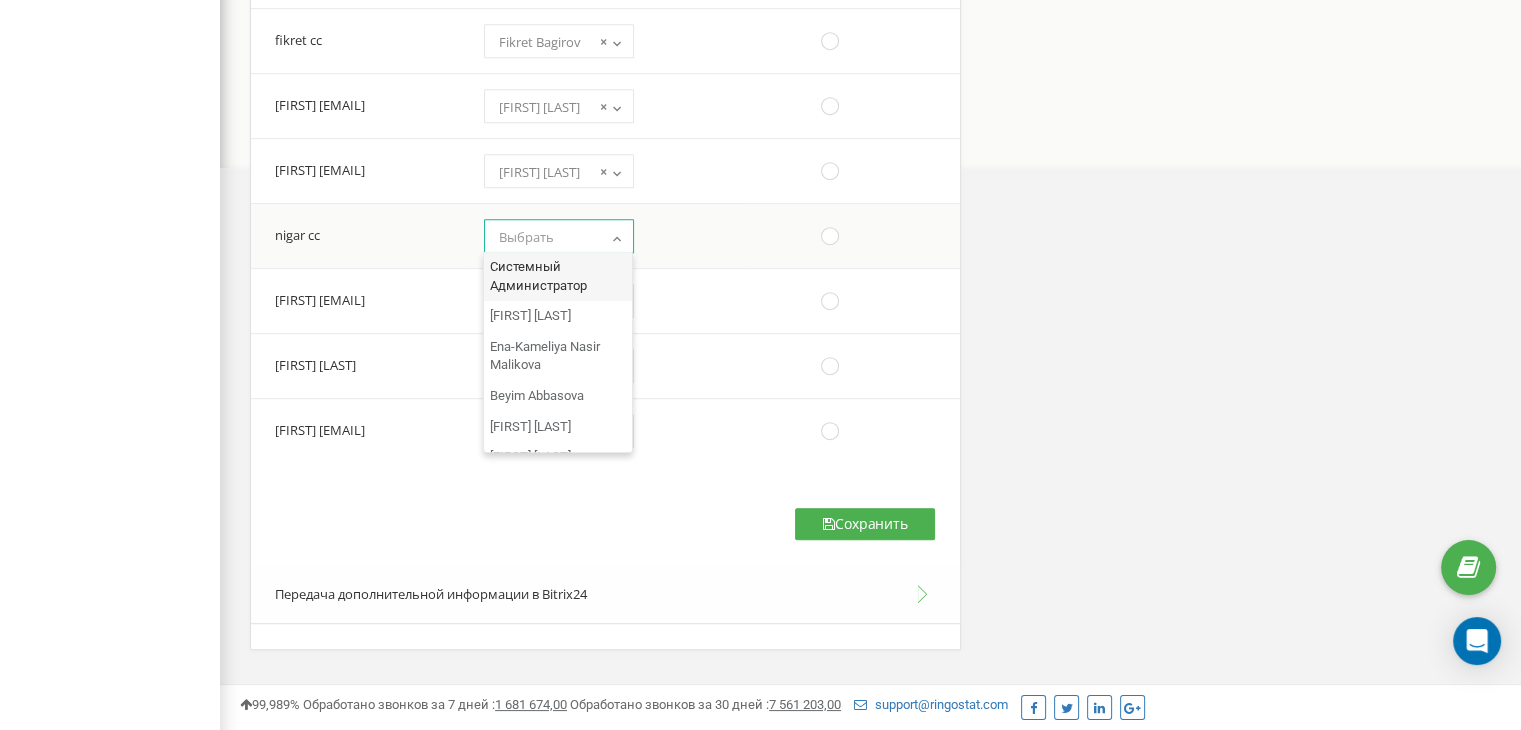 click on "Выбрать" at bounding box center [559, 237] 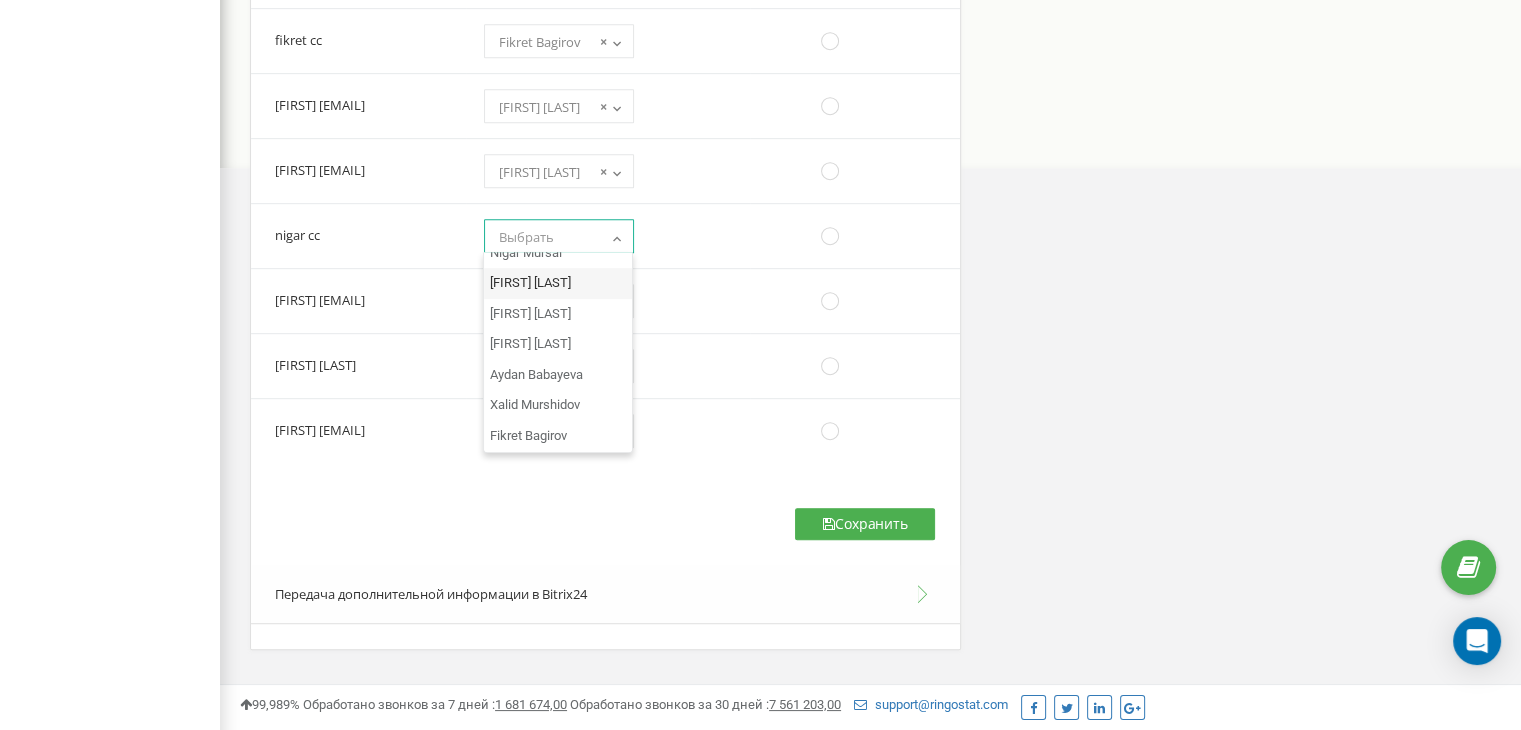 scroll, scrollTop: 2660, scrollLeft: 0, axis: vertical 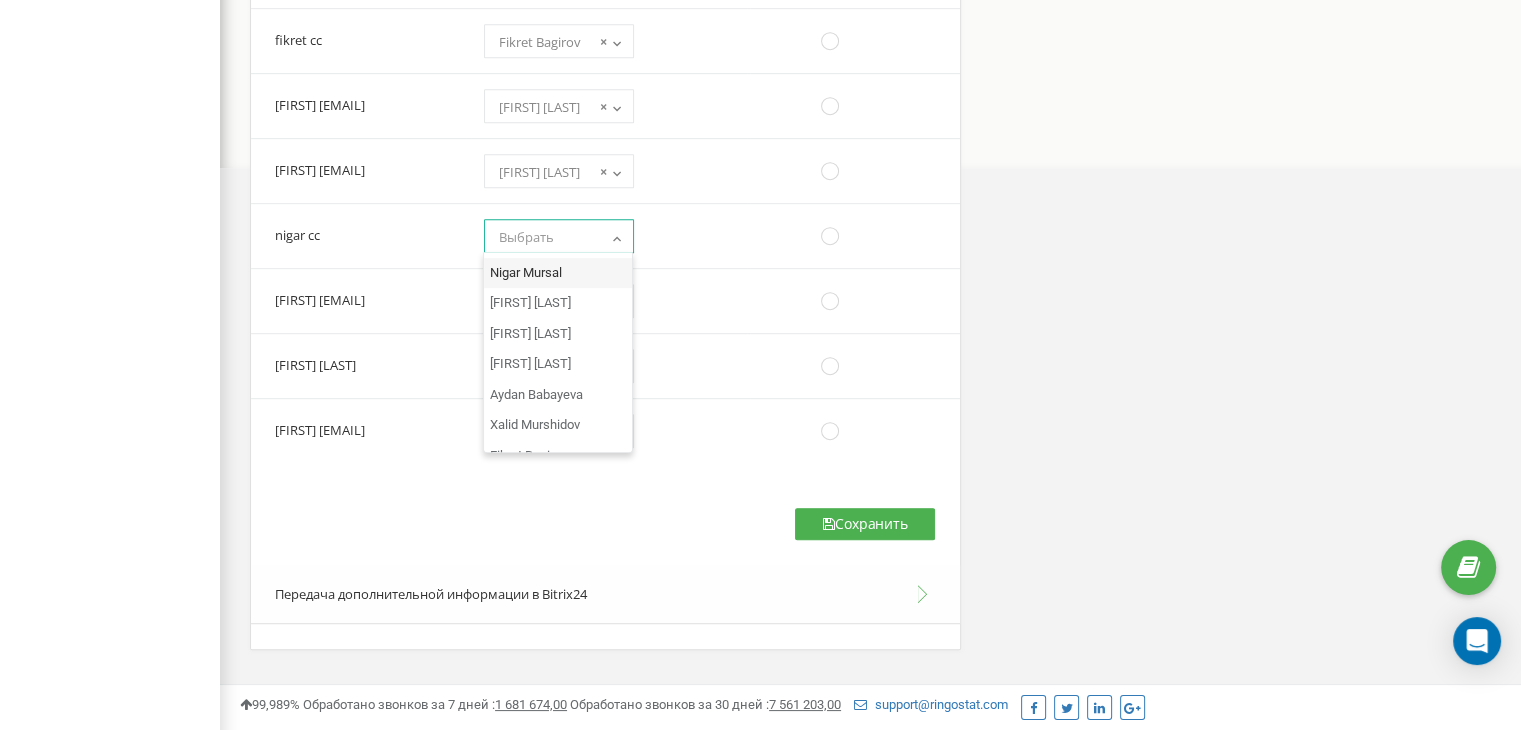 select on "10951" 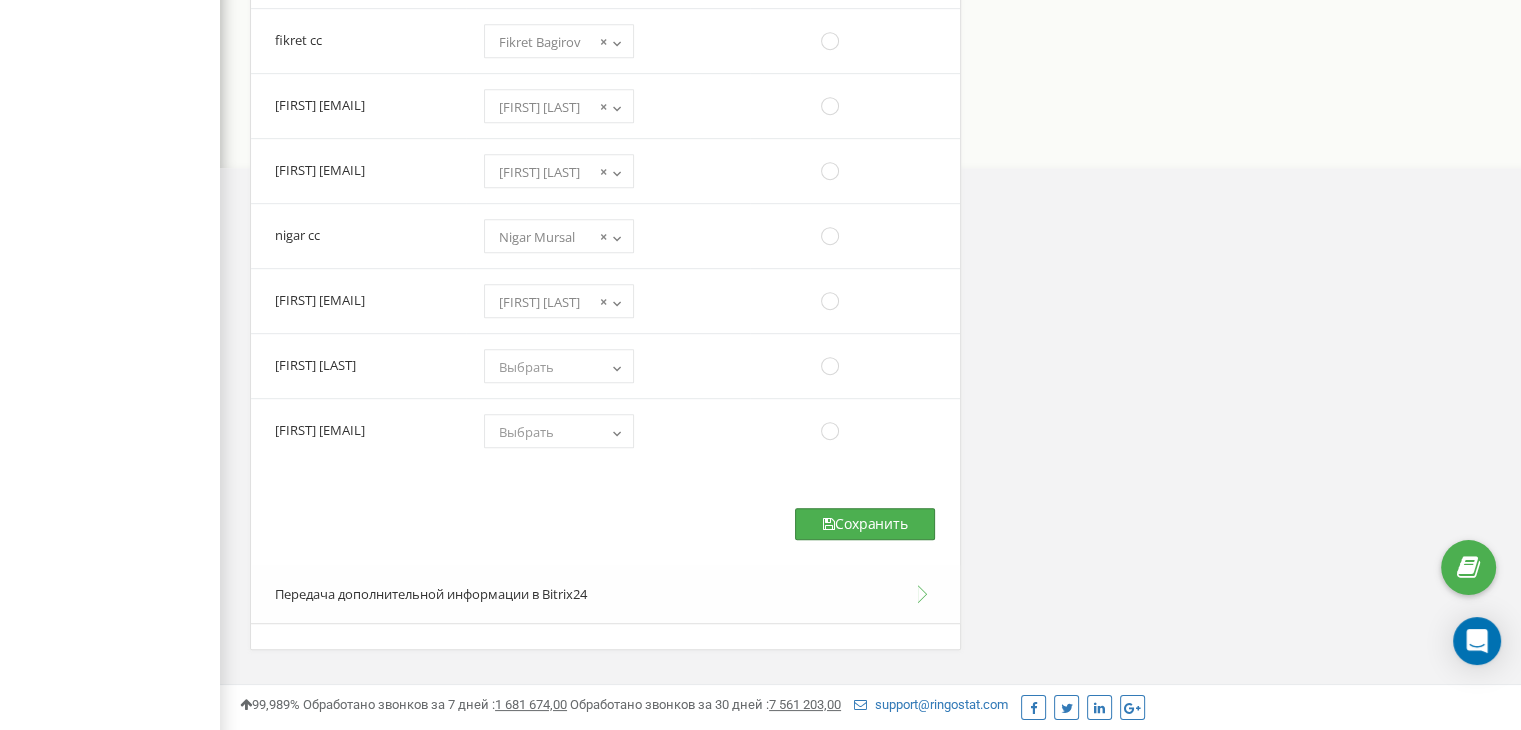 click on "Сохранить" at bounding box center (865, 524) 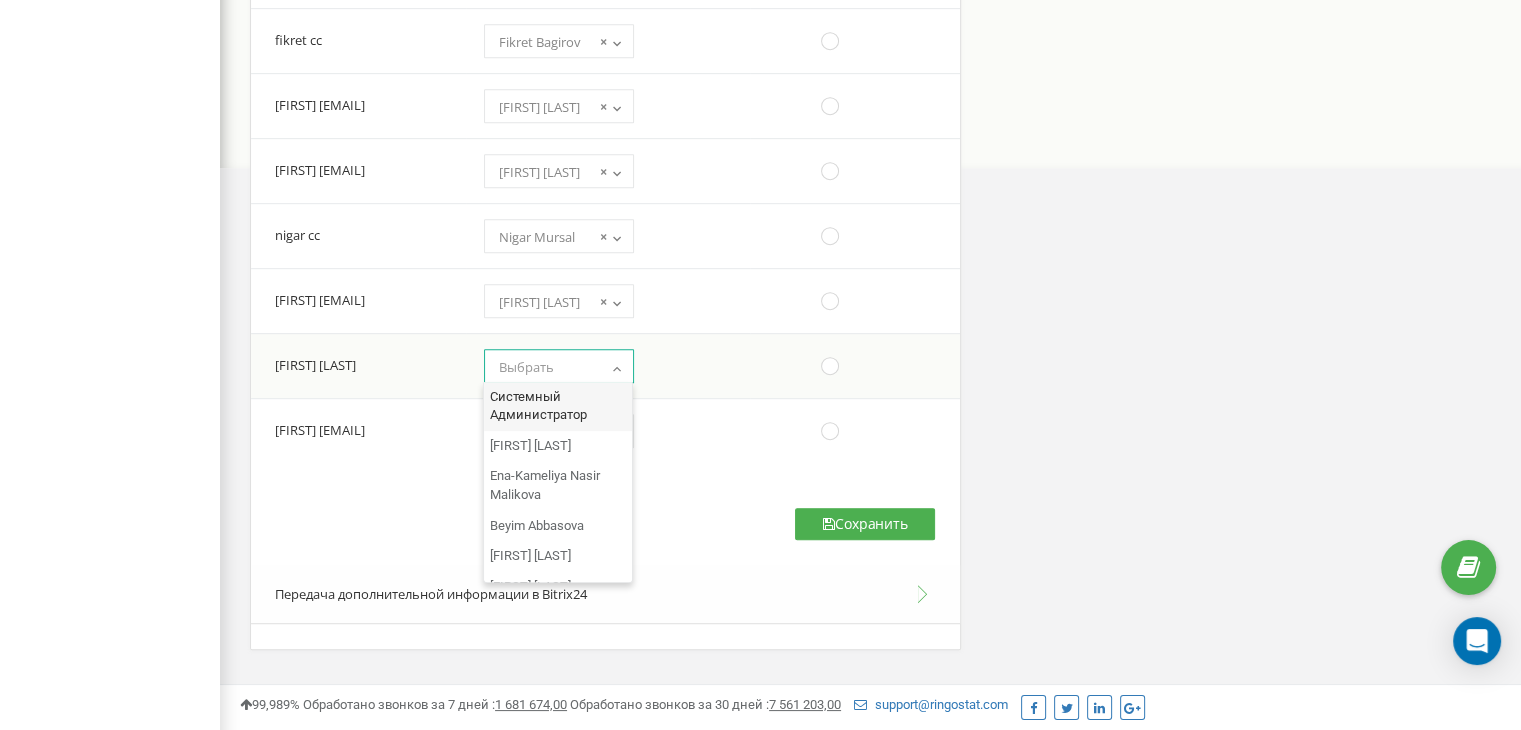 click on "Выбрать" at bounding box center [526, 367] 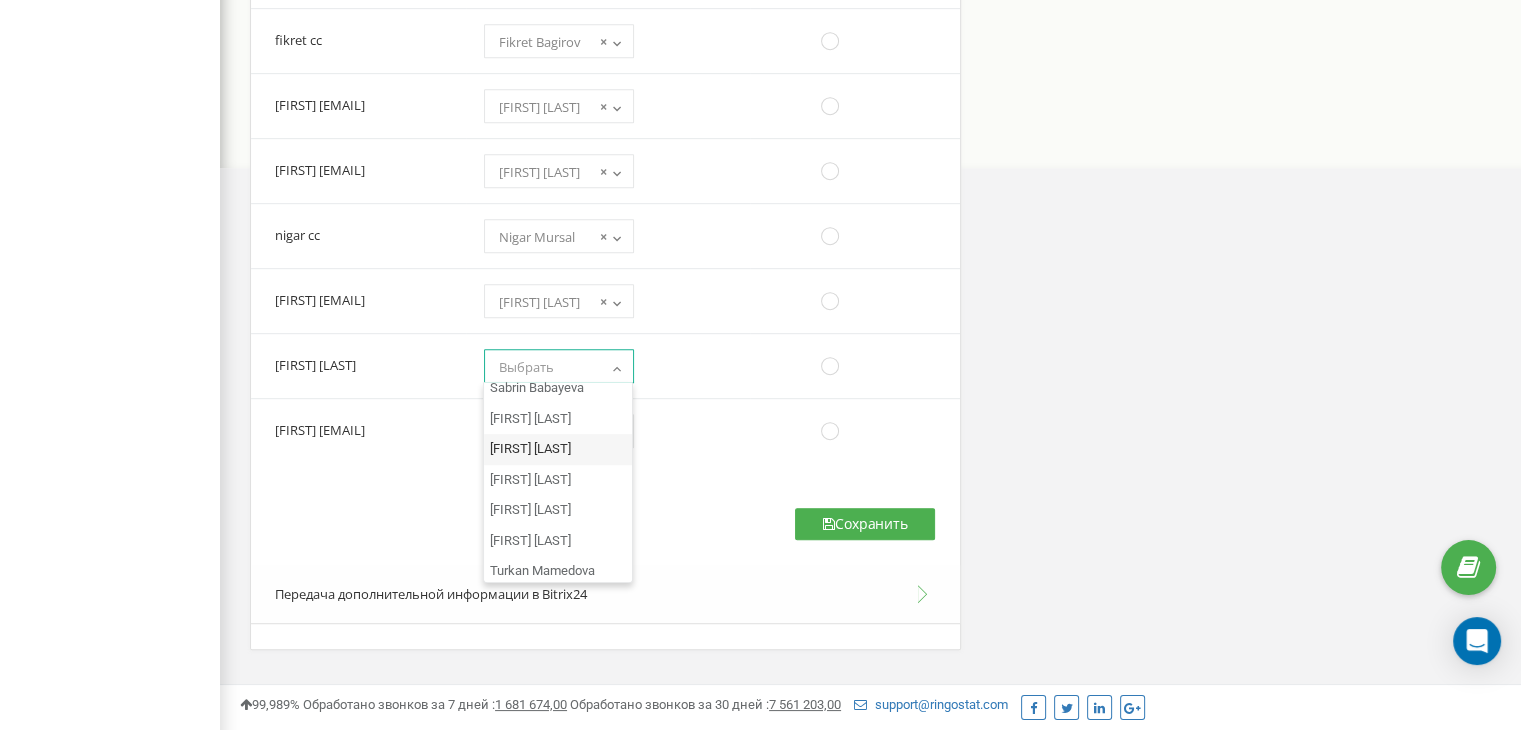 scroll, scrollTop: 4292, scrollLeft: 0, axis: vertical 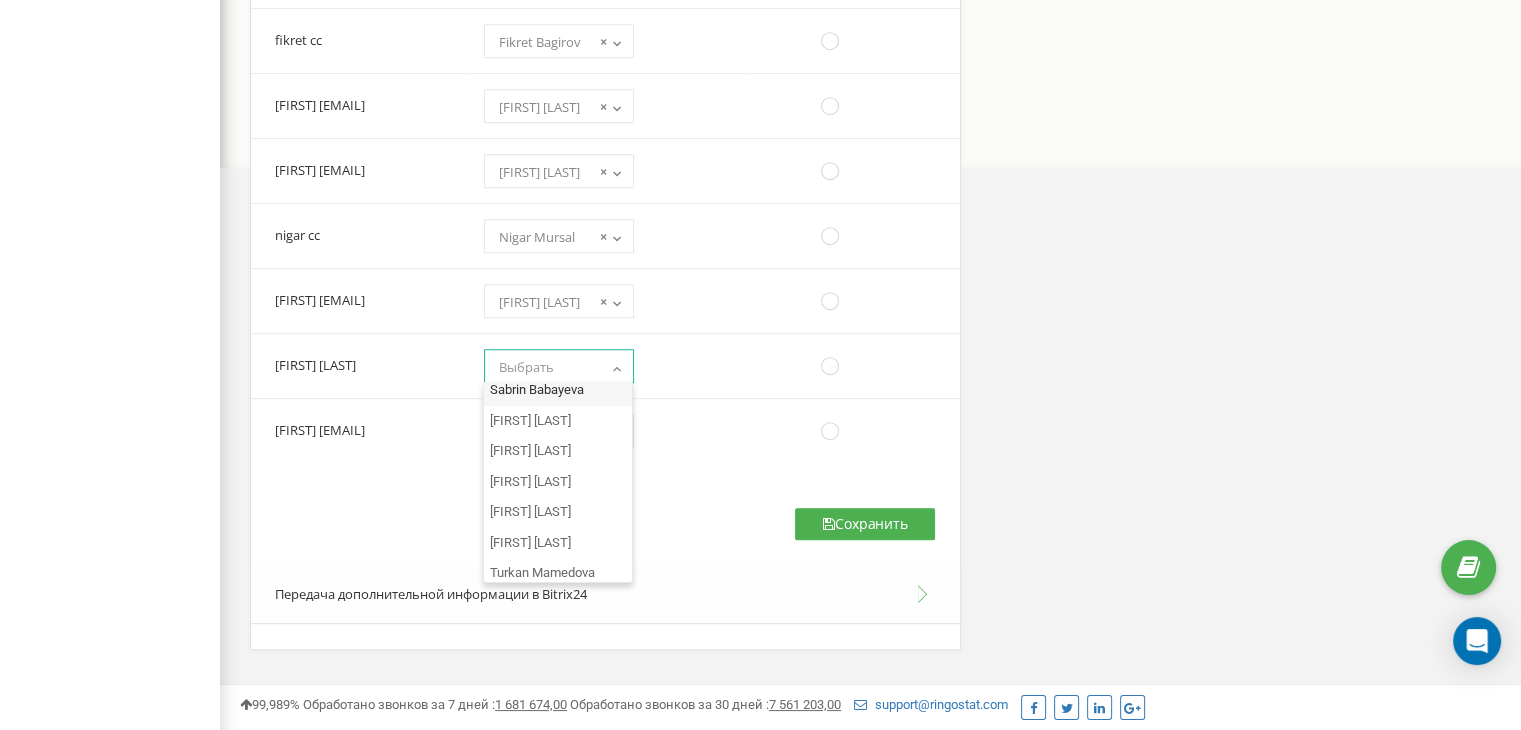 select on "31841" 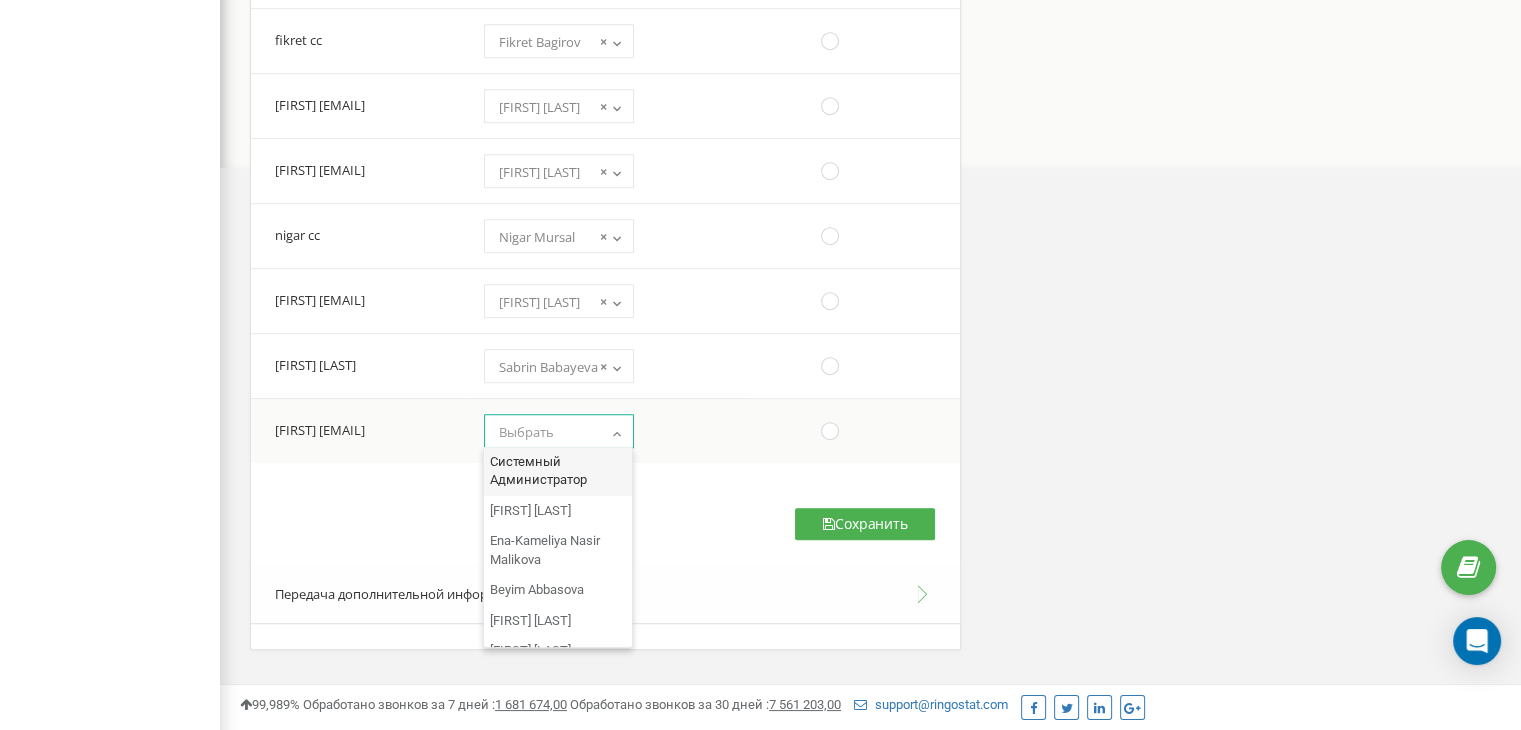 drag, startPoint x: 548, startPoint y: 422, endPoint x: 521, endPoint y: 434, distance: 29.546574 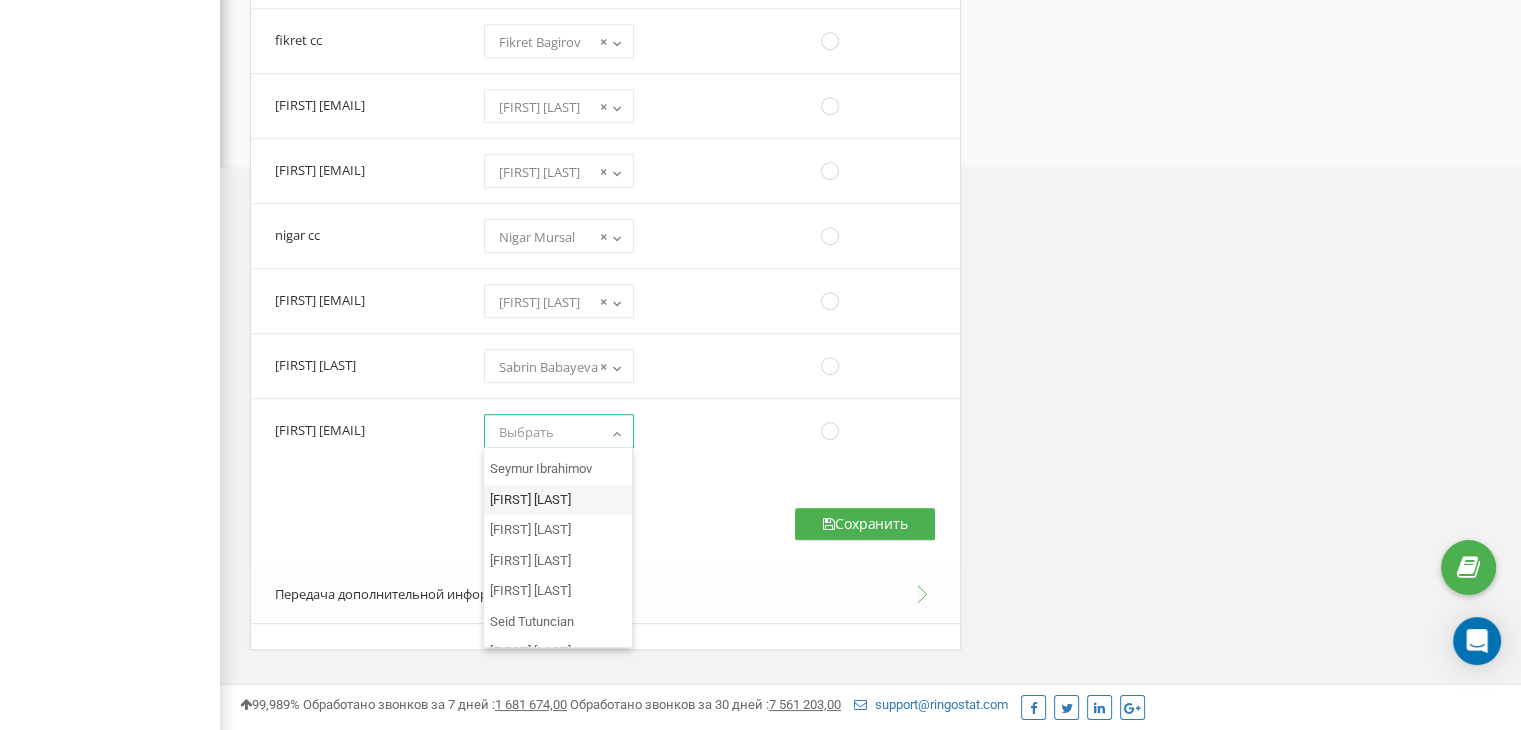 scroll, scrollTop: 1680, scrollLeft: 0, axis: vertical 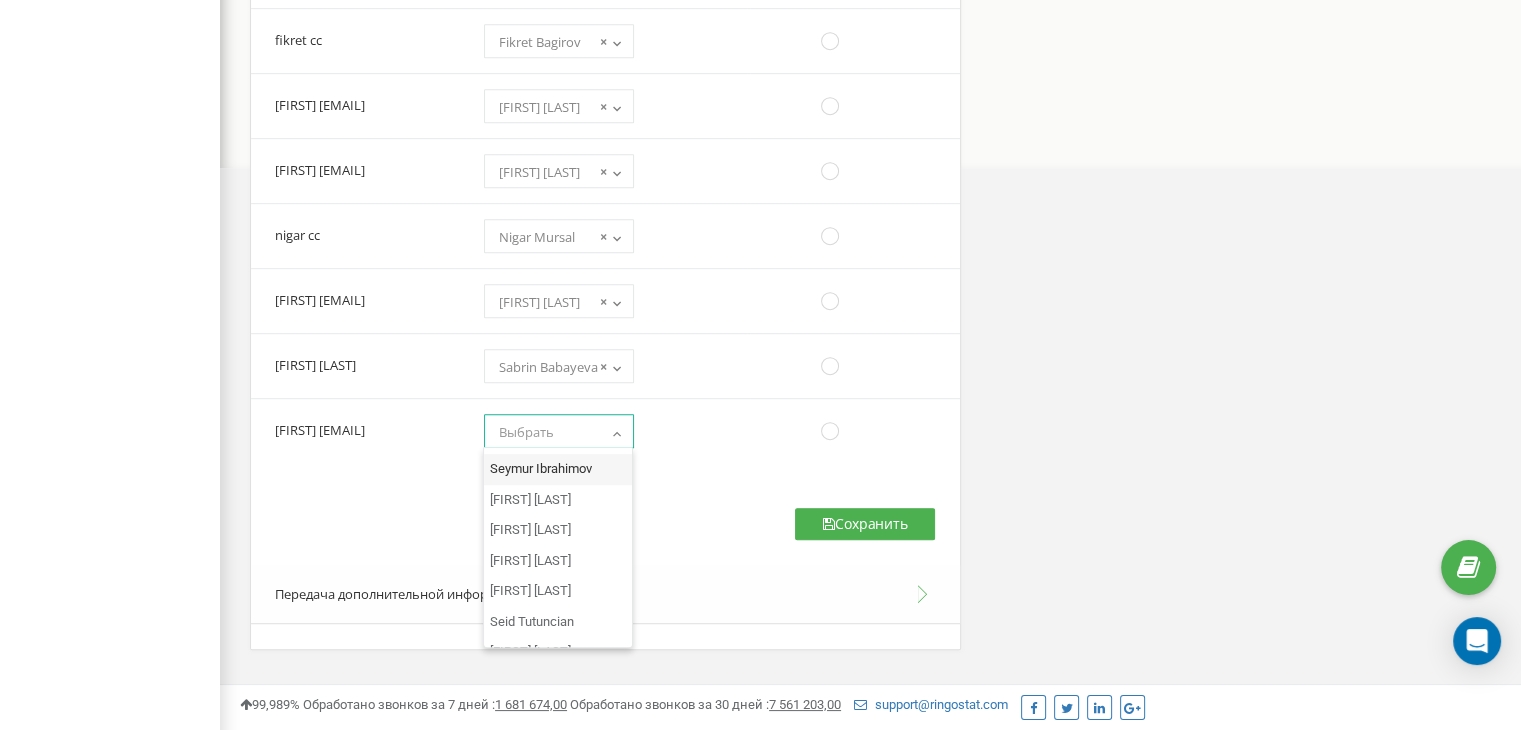 select on "5248" 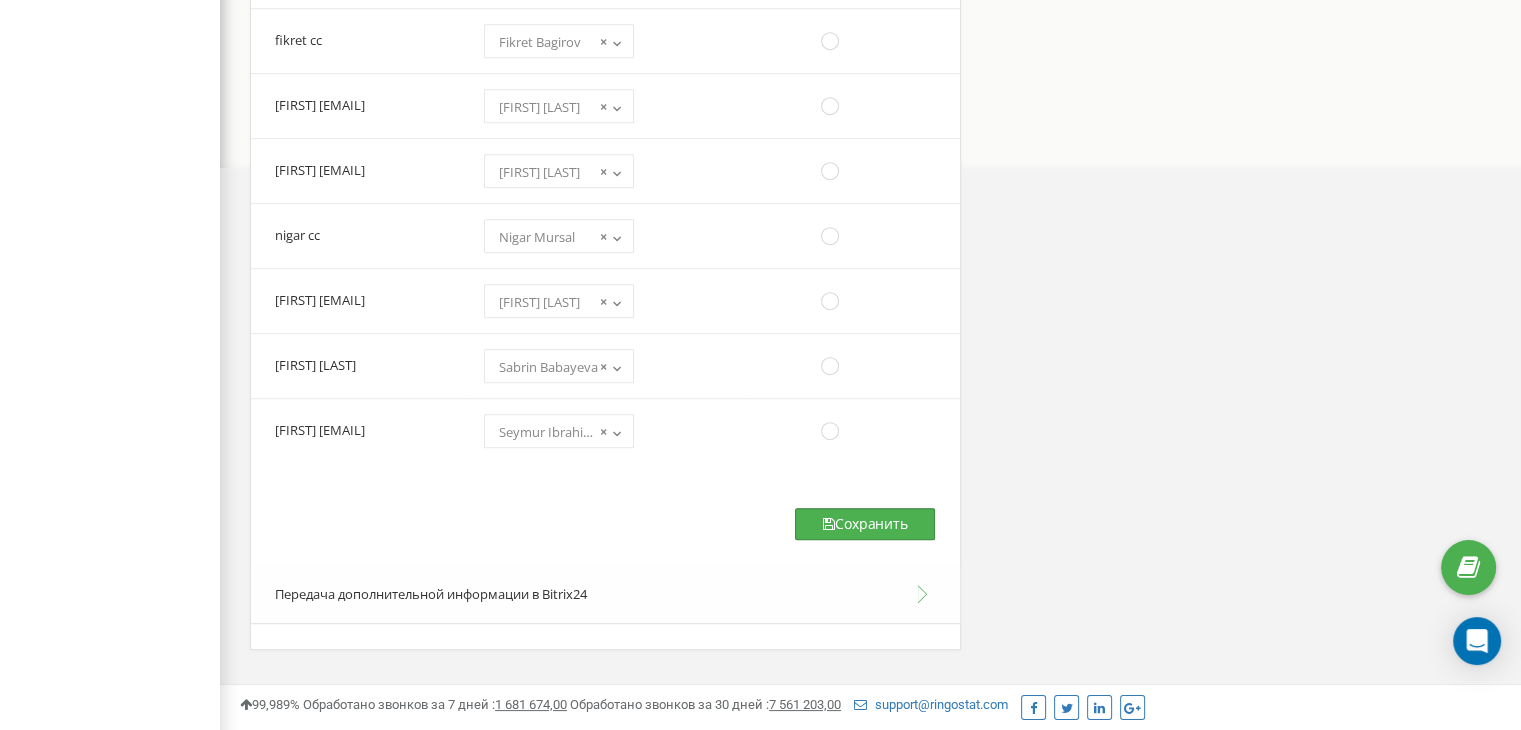 click on "Сохранить" at bounding box center [865, 524] 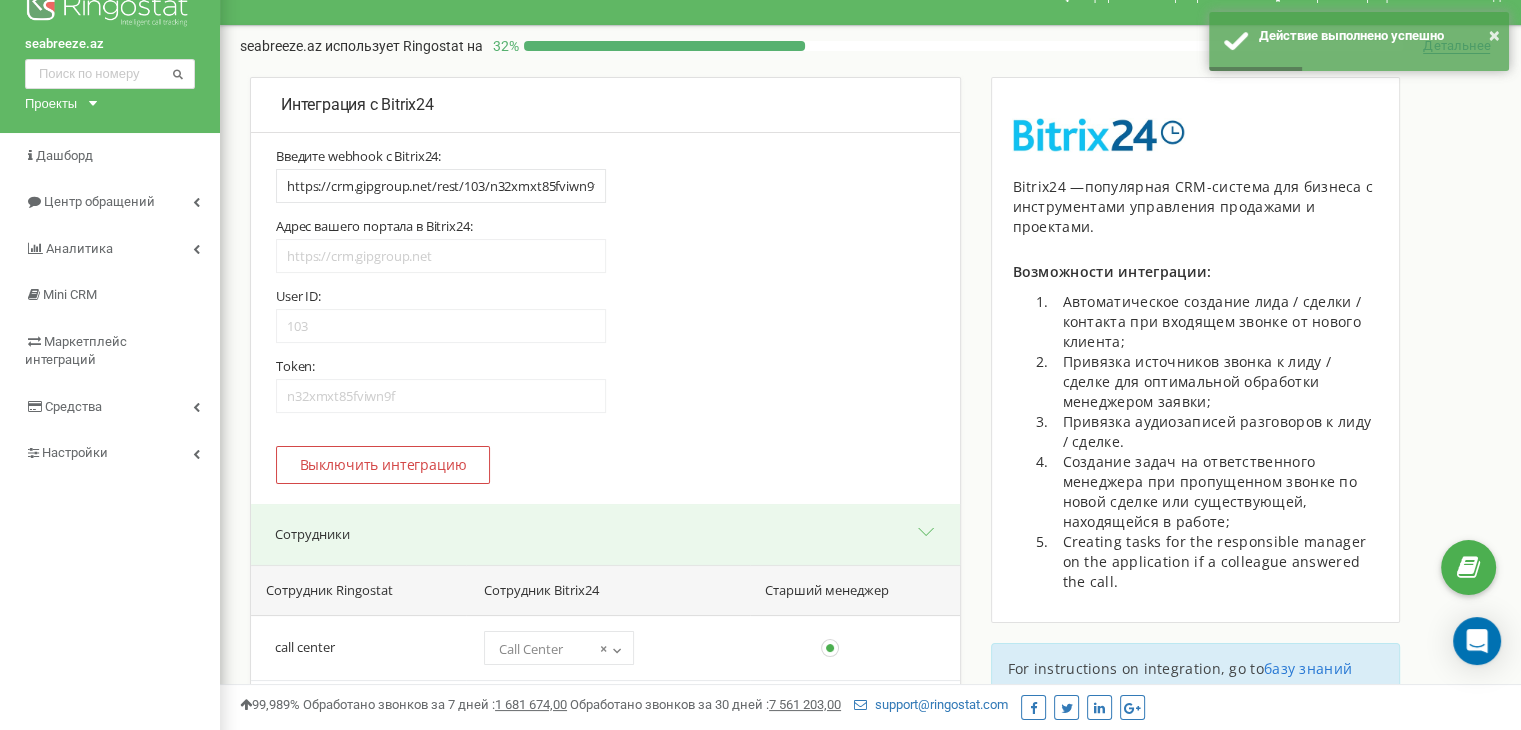 scroll, scrollTop: 0, scrollLeft: 0, axis: both 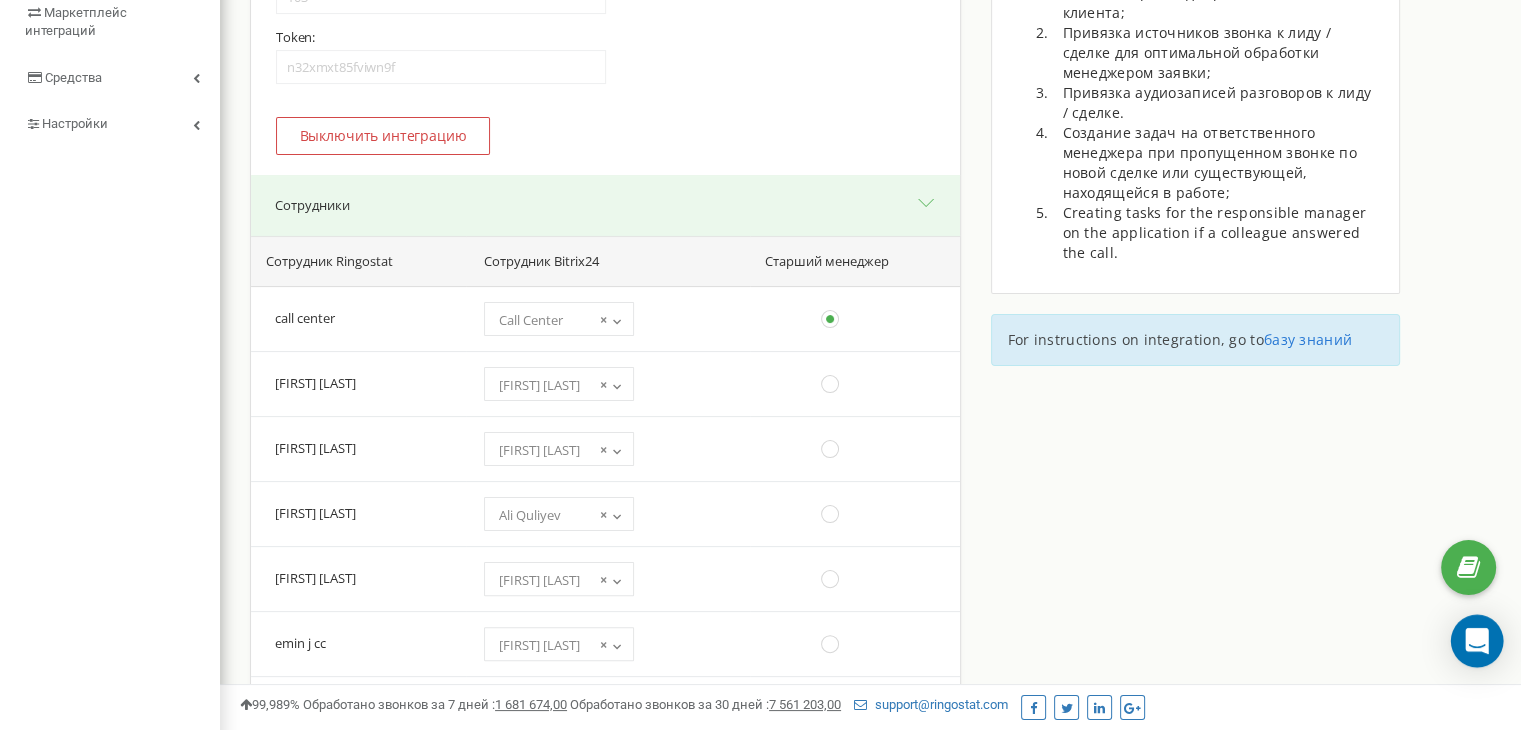 click at bounding box center (1477, 641) 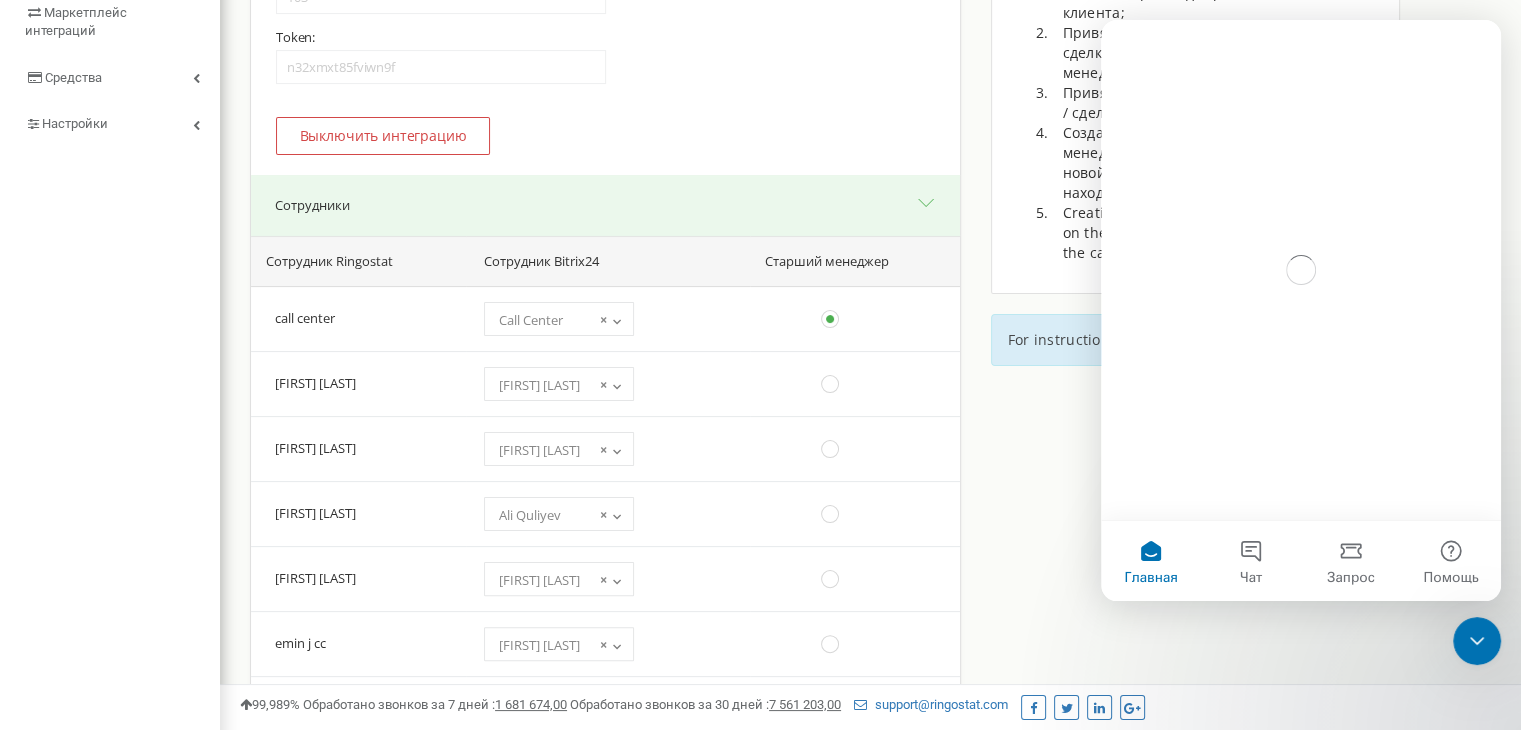 scroll, scrollTop: 0, scrollLeft: 0, axis: both 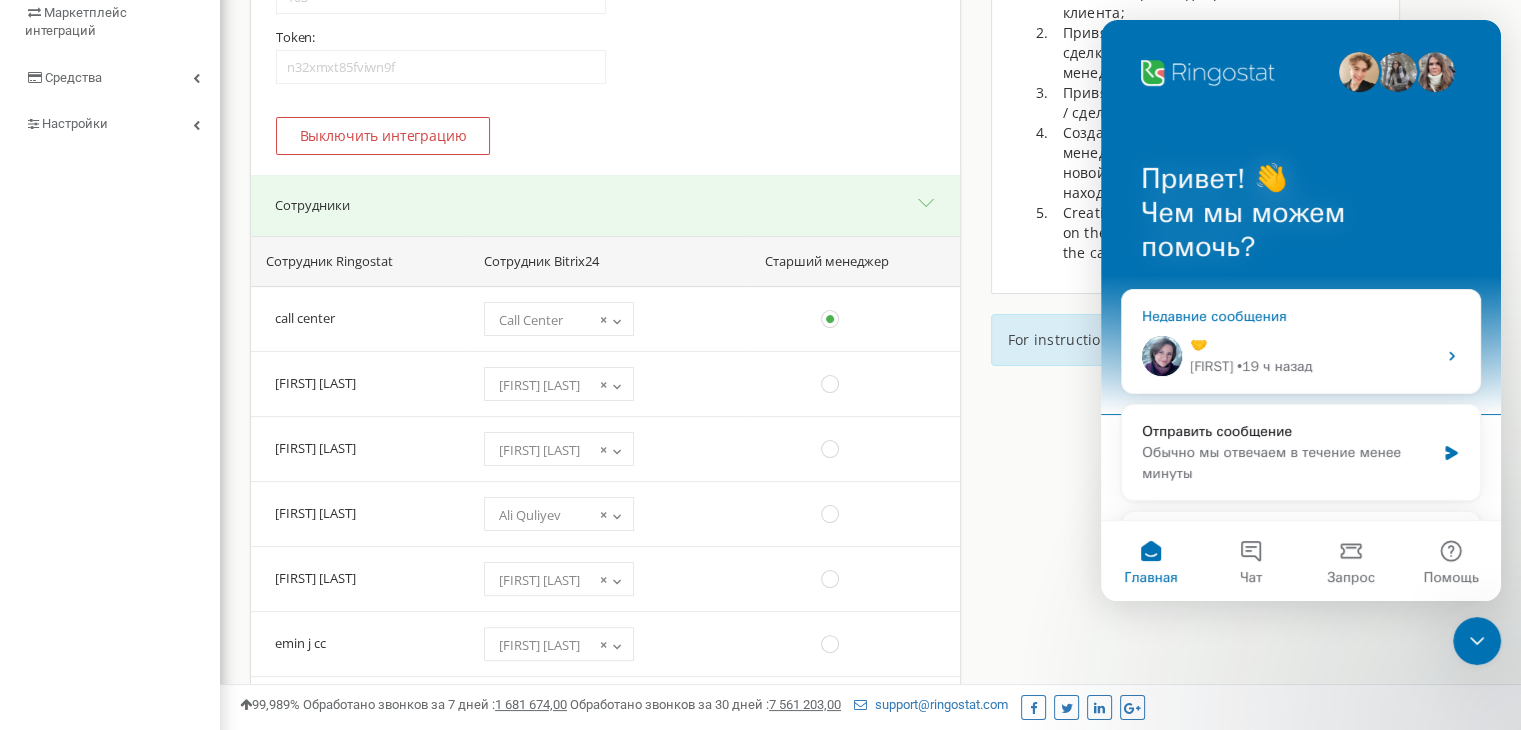 click on "•  19 ч назад" at bounding box center [1274, 366] 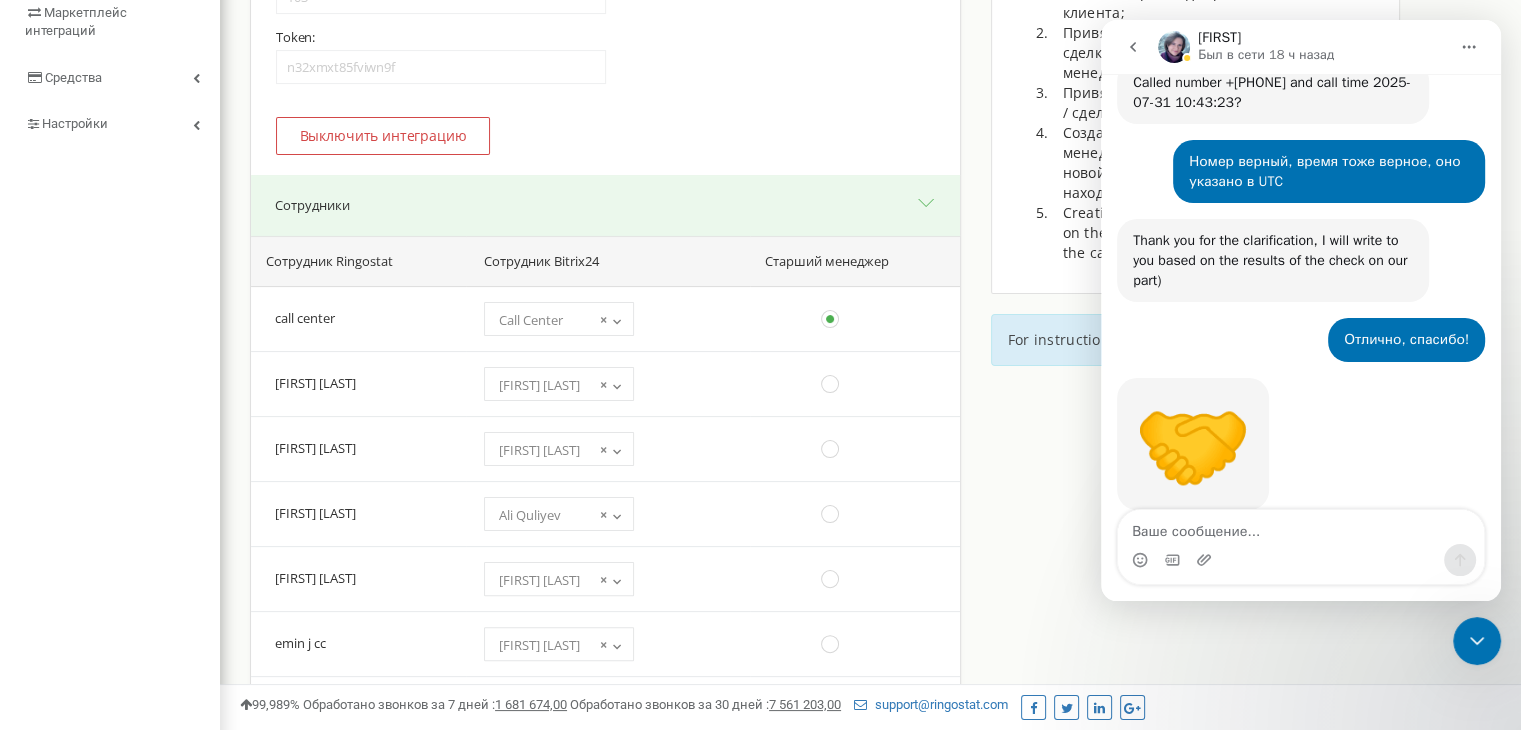 scroll, scrollTop: 1087, scrollLeft: 0, axis: vertical 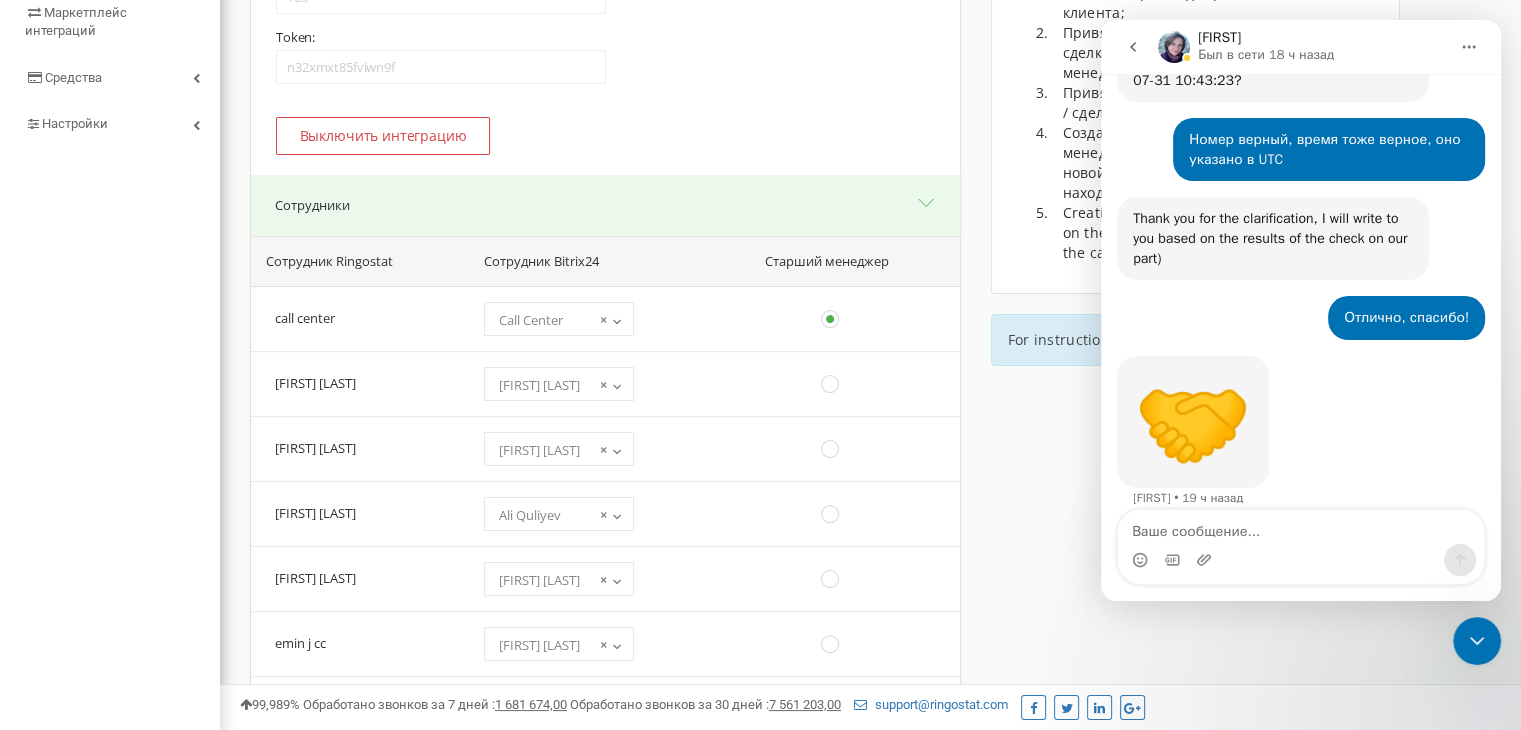 click at bounding box center [1301, 527] 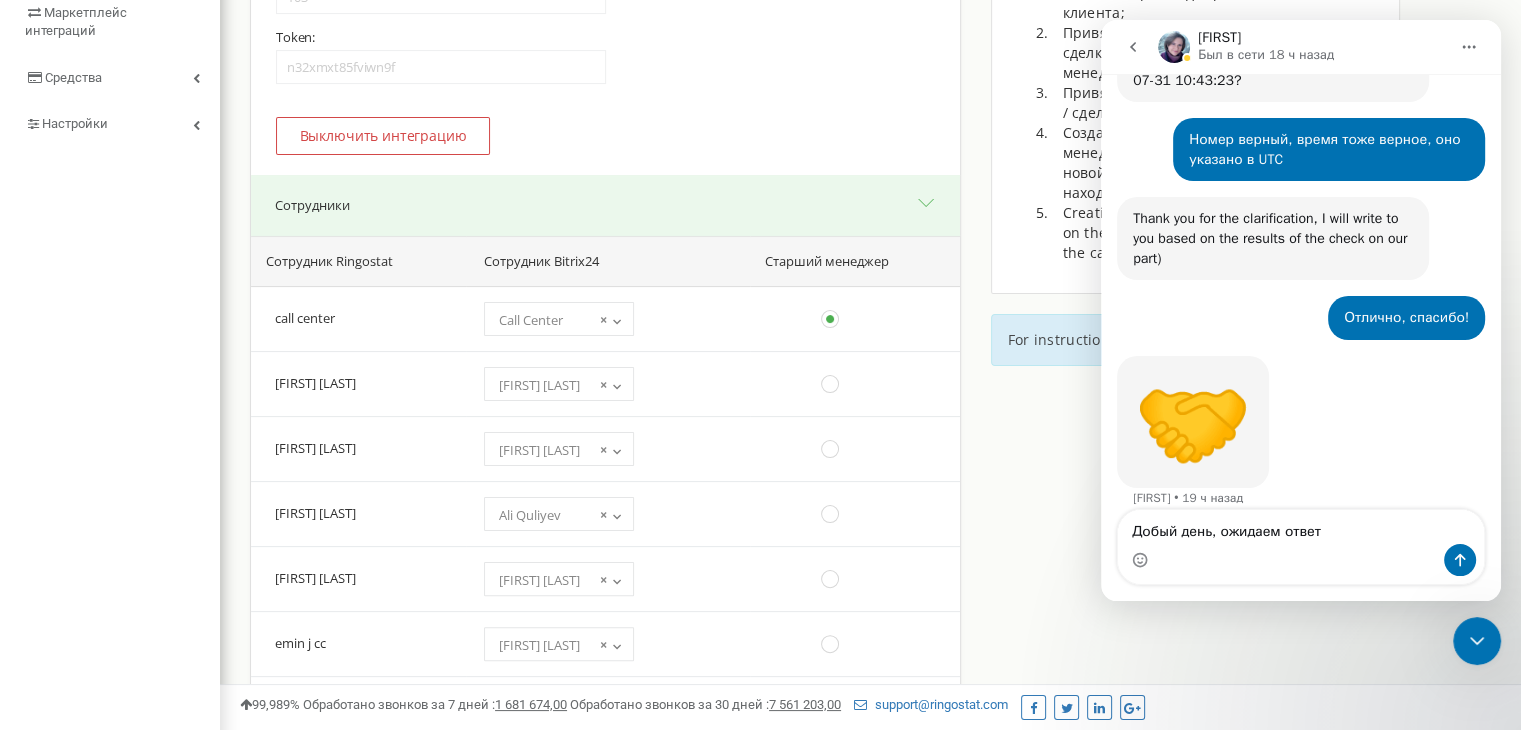 type on "Добрый день, ожидаем ответа" 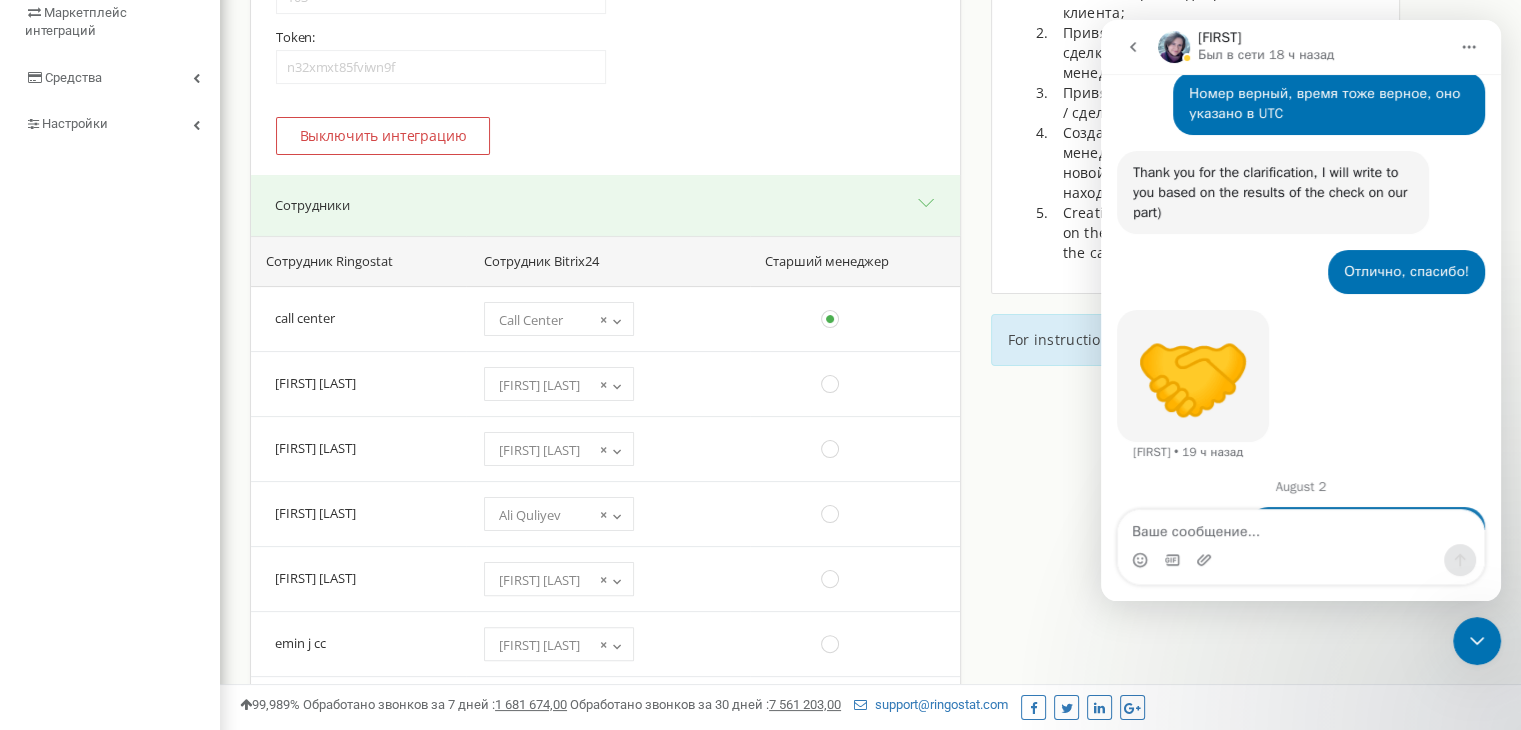 scroll, scrollTop: 1200, scrollLeft: 0, axis: vertical 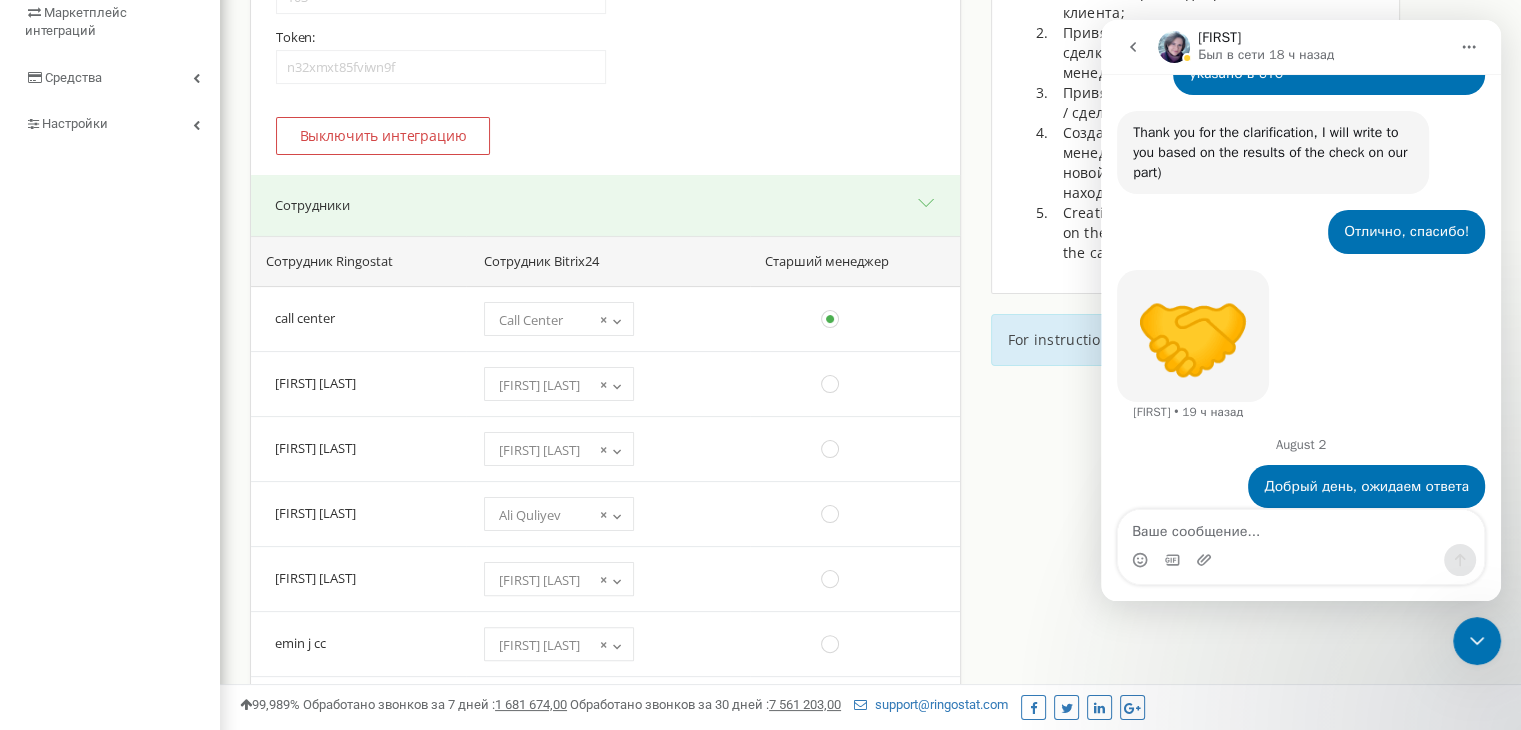 click on "Для активации интеграции с Bitrix24:
103" at bounding box center [870, 562] 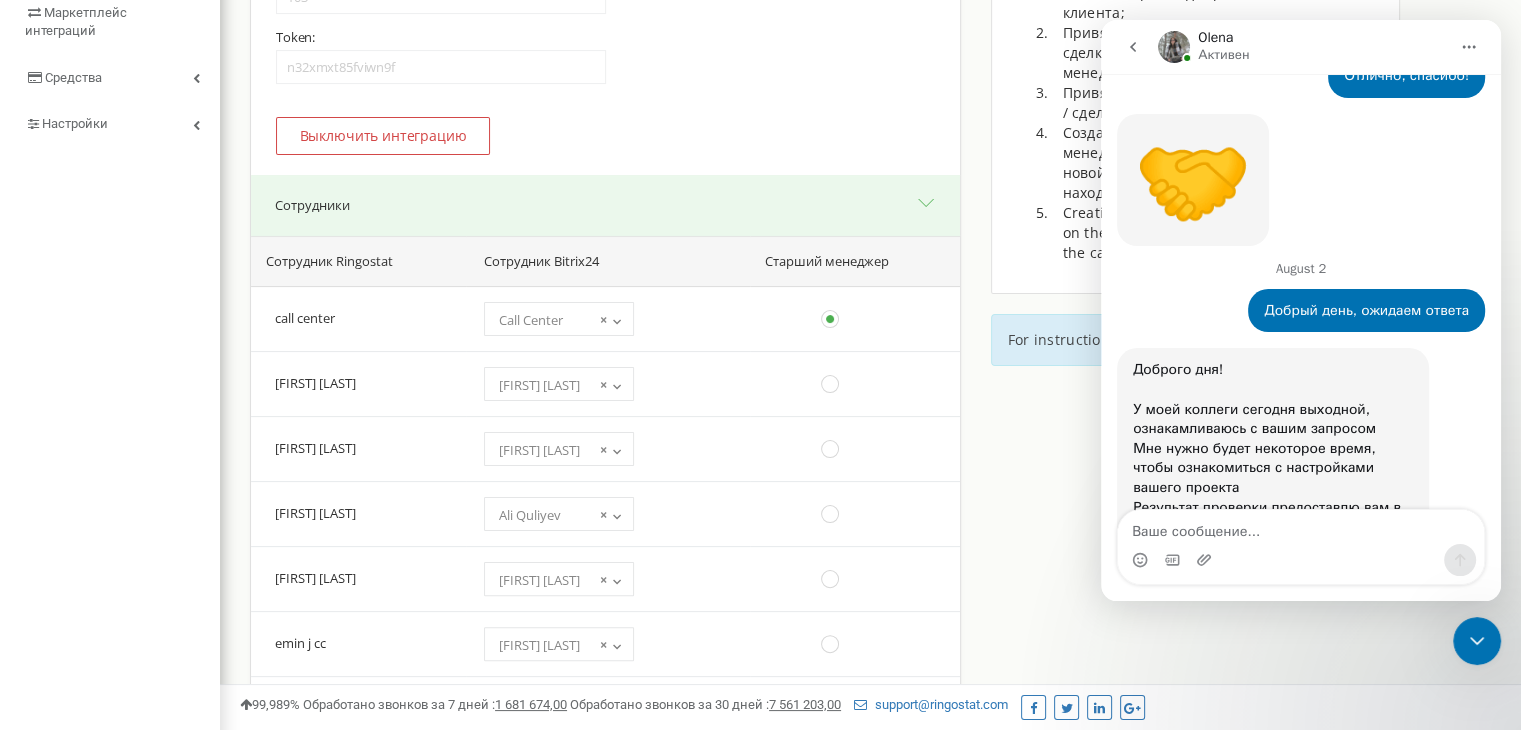 scroll, scrollTop: 1436, scrollLeft: 0, axis: vertical 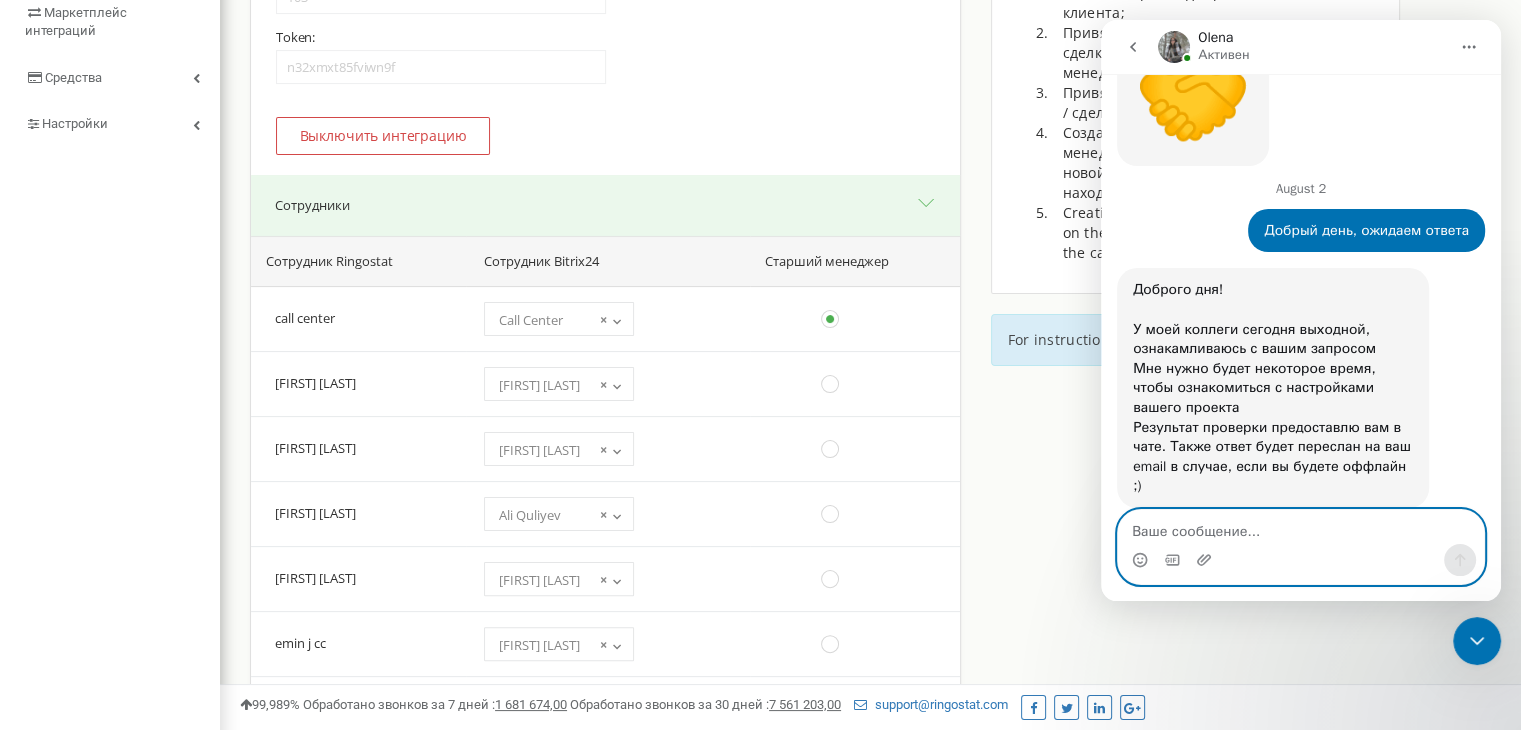 click at bounding box center (1301, 527) 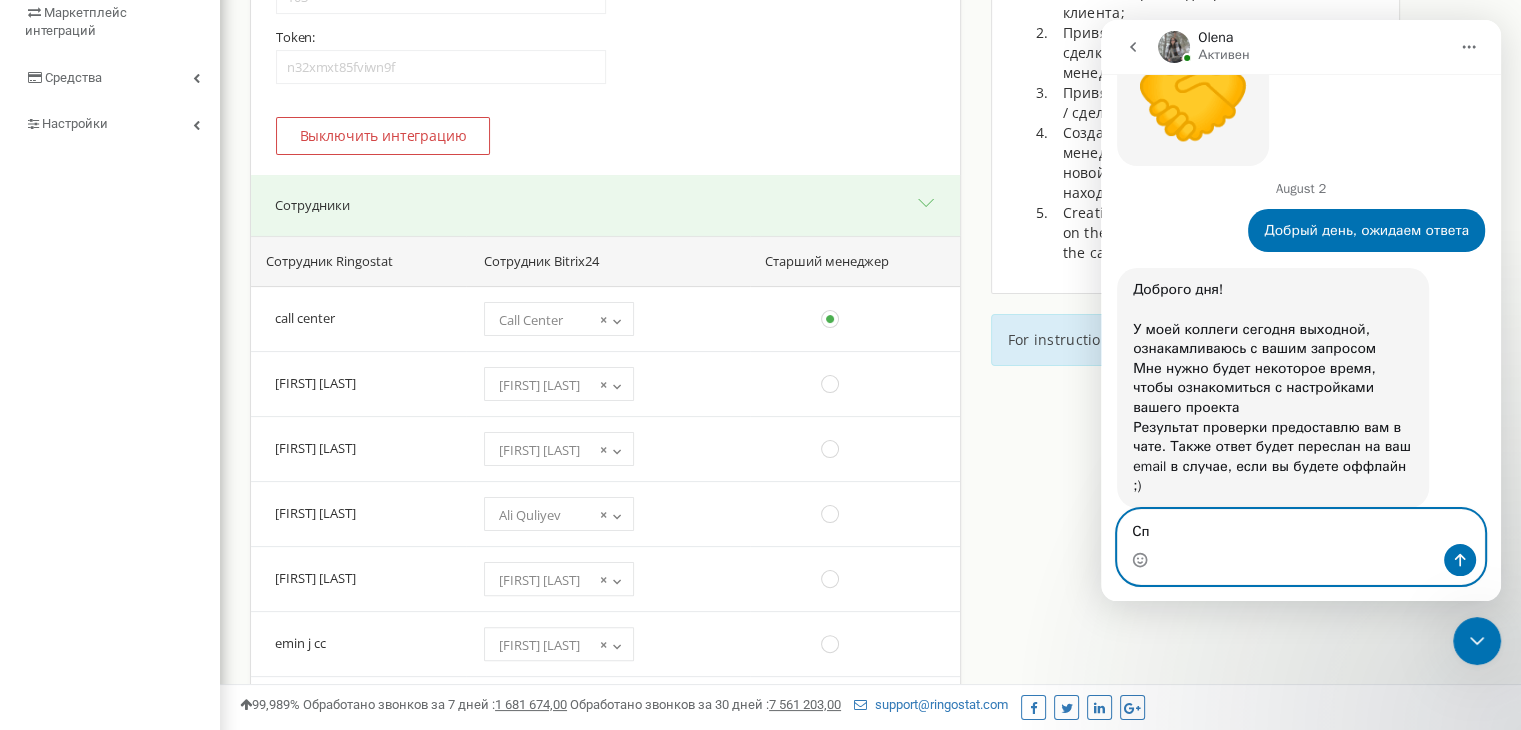 type on "С" 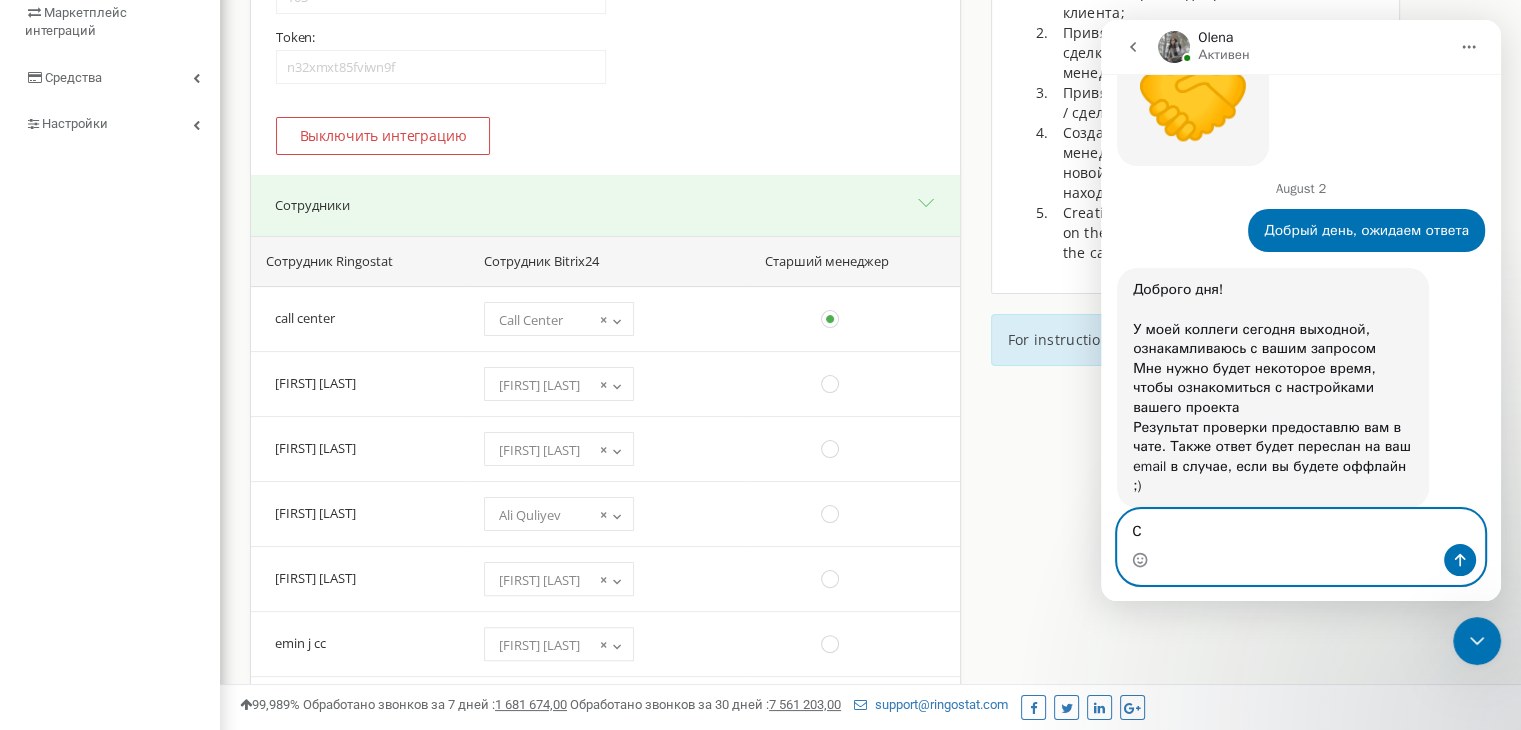 type 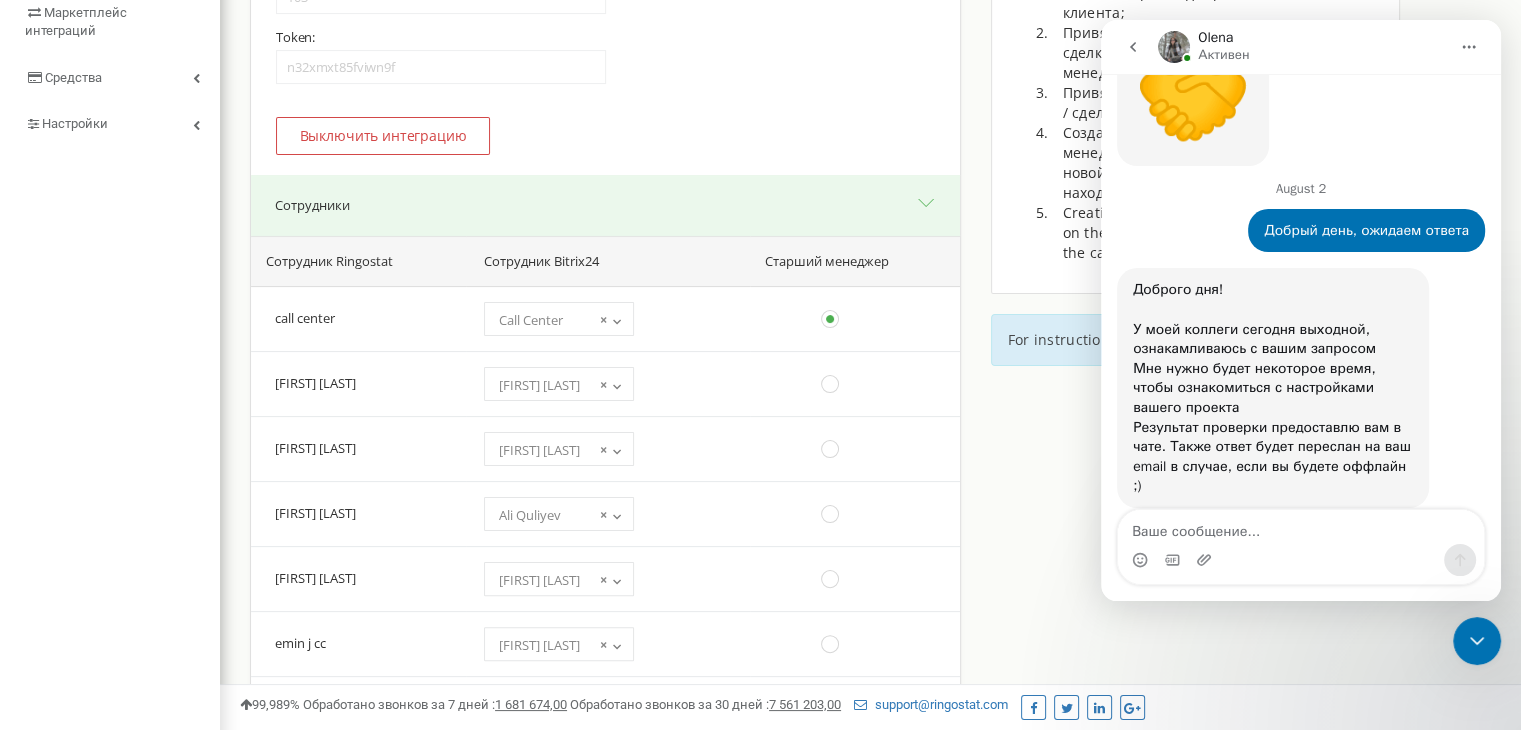 click on "[FIRST] [LAST]" at bounding box center (1301, 239) 